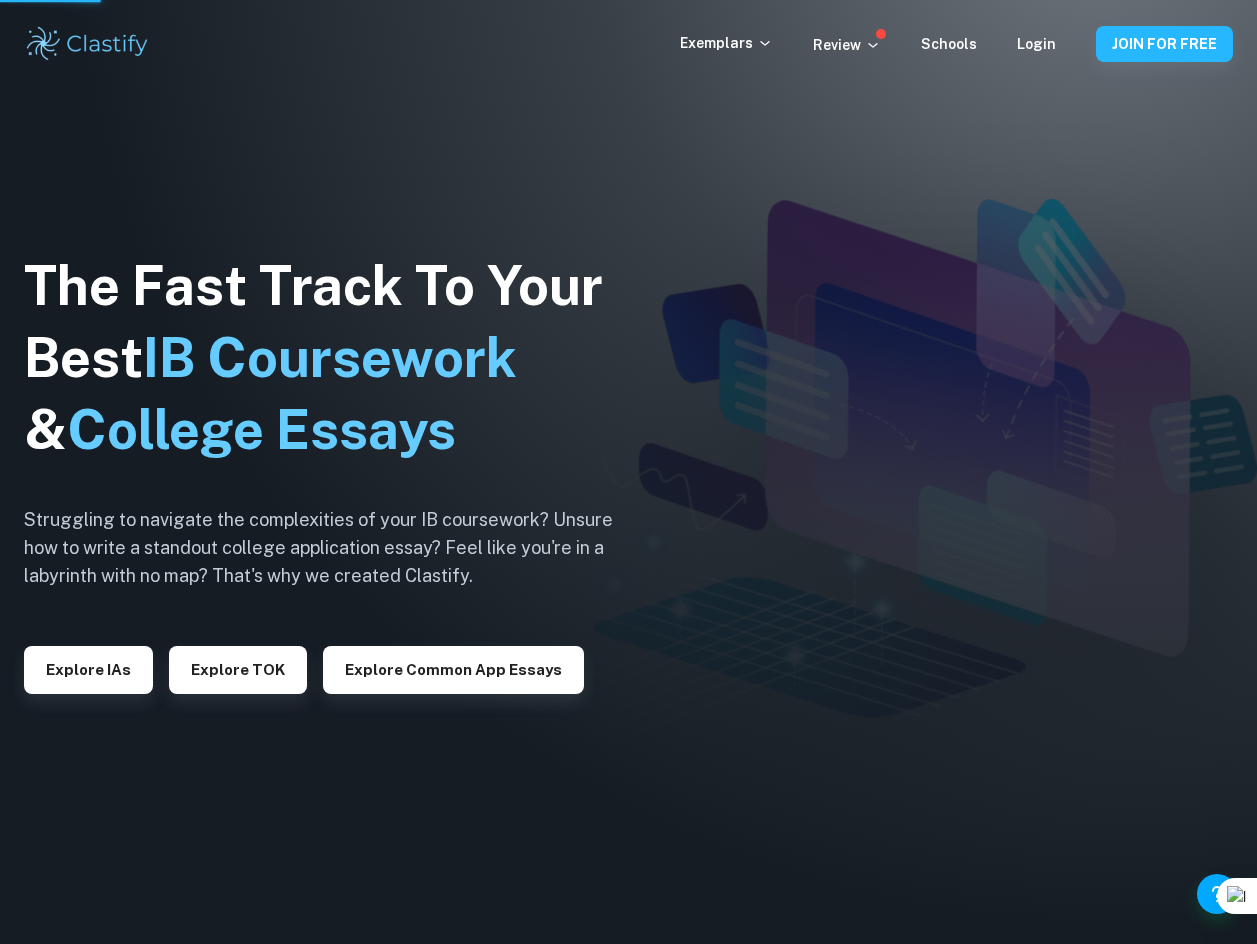 scroll, scrollTop: 0, scrollLeft: 0, axis: both 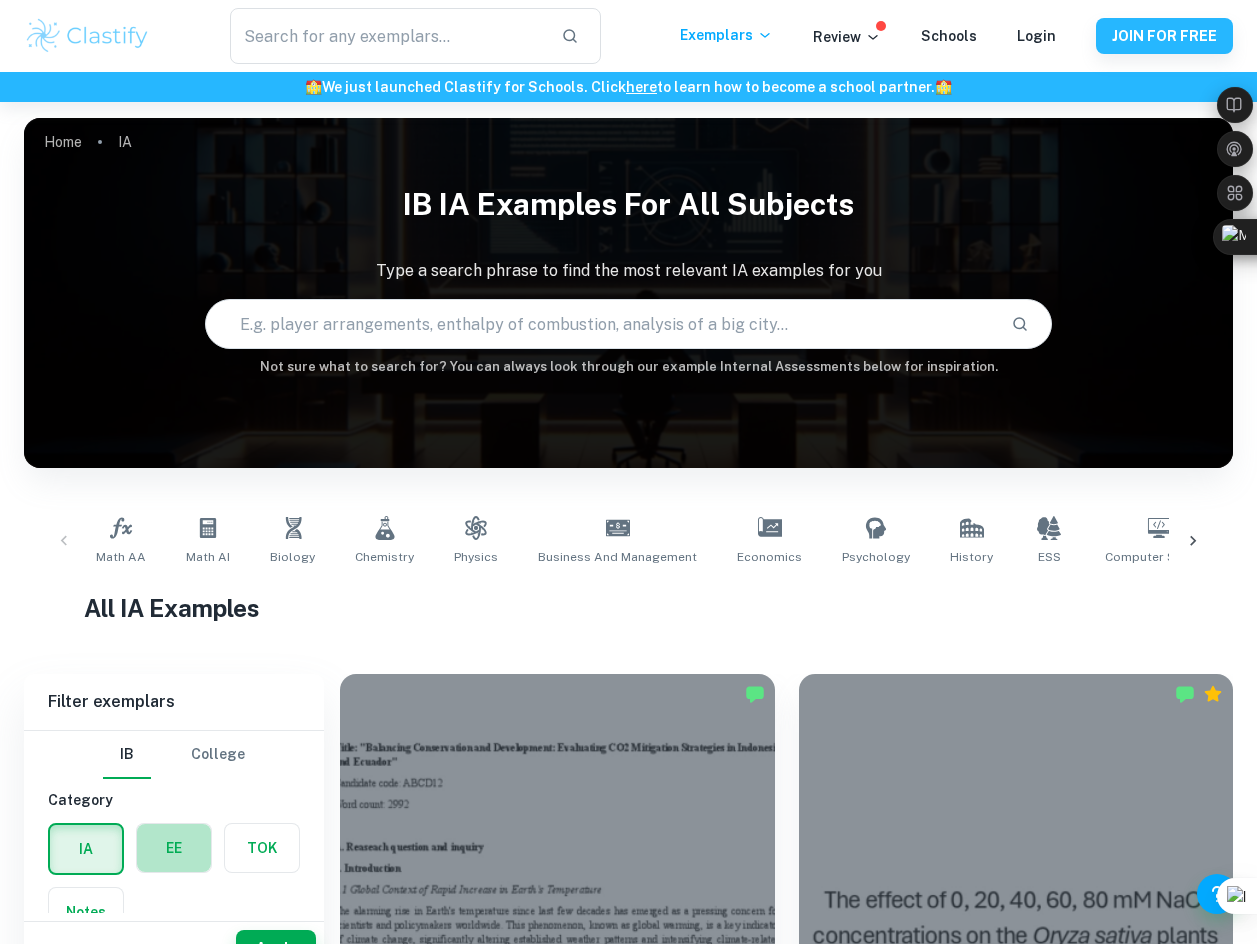 click at bounding box center [174, 848] 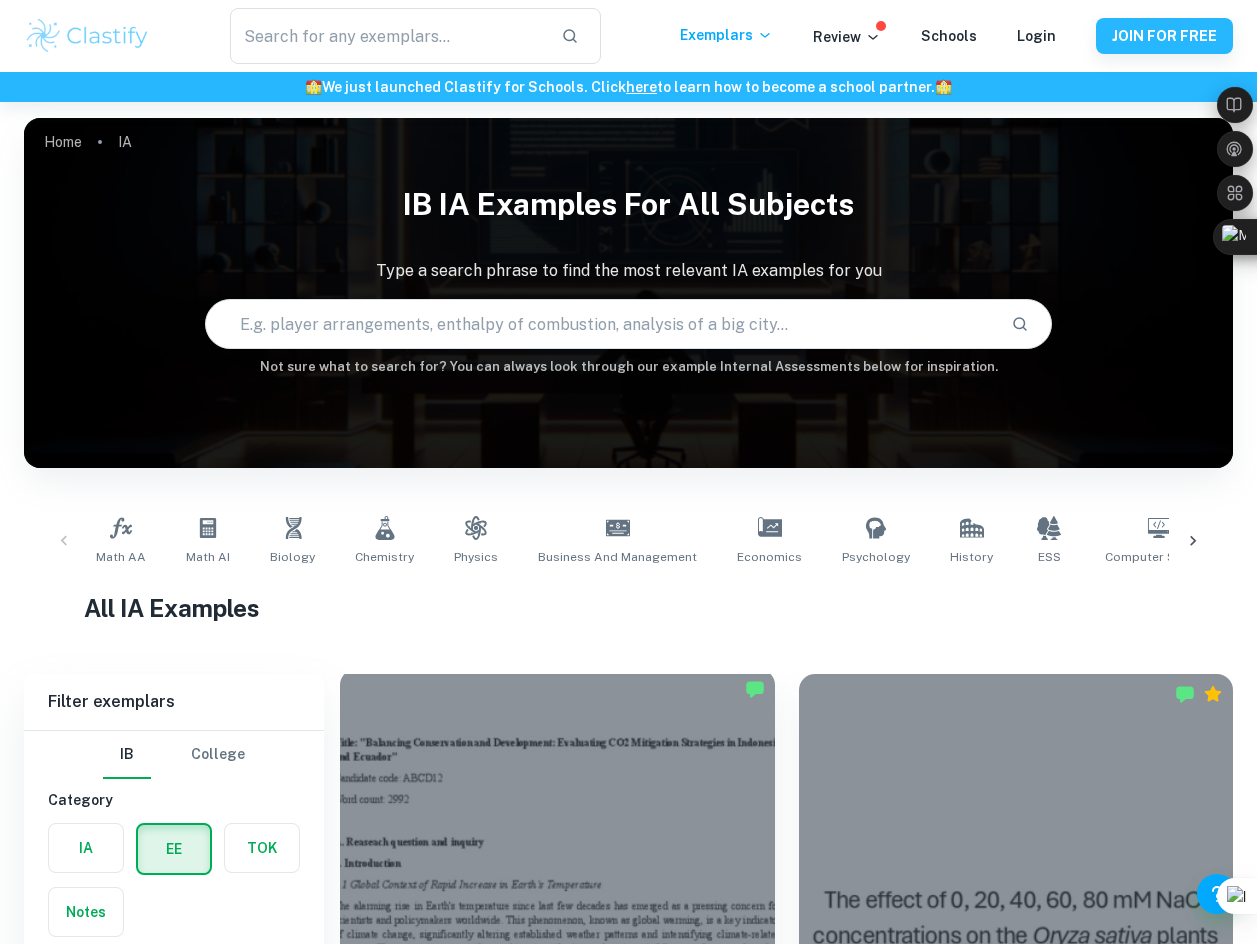 scroll, scrollTop: 500, scrollLeft: 0, axis: vertical 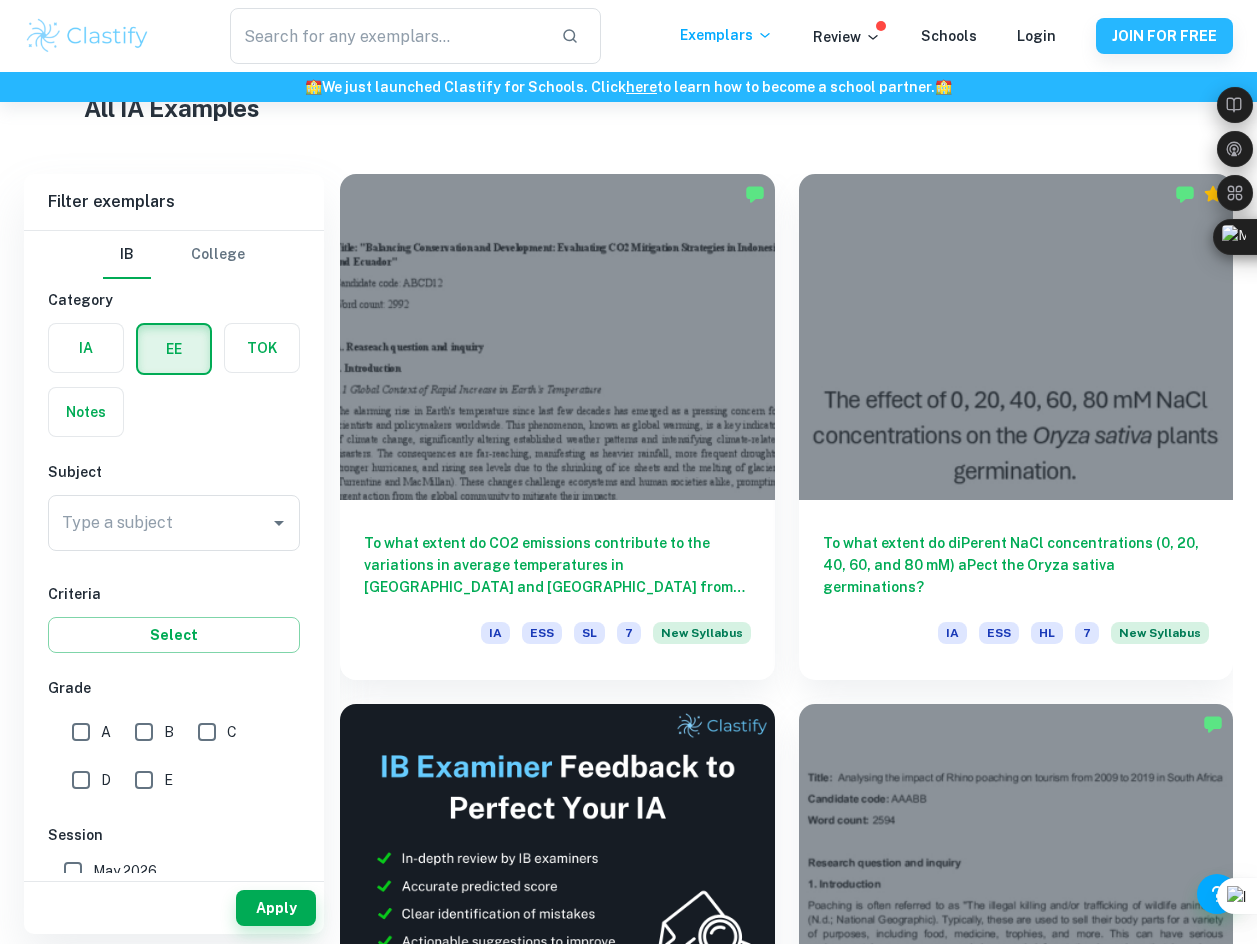 click on "A" at bounding box center [81, 732] 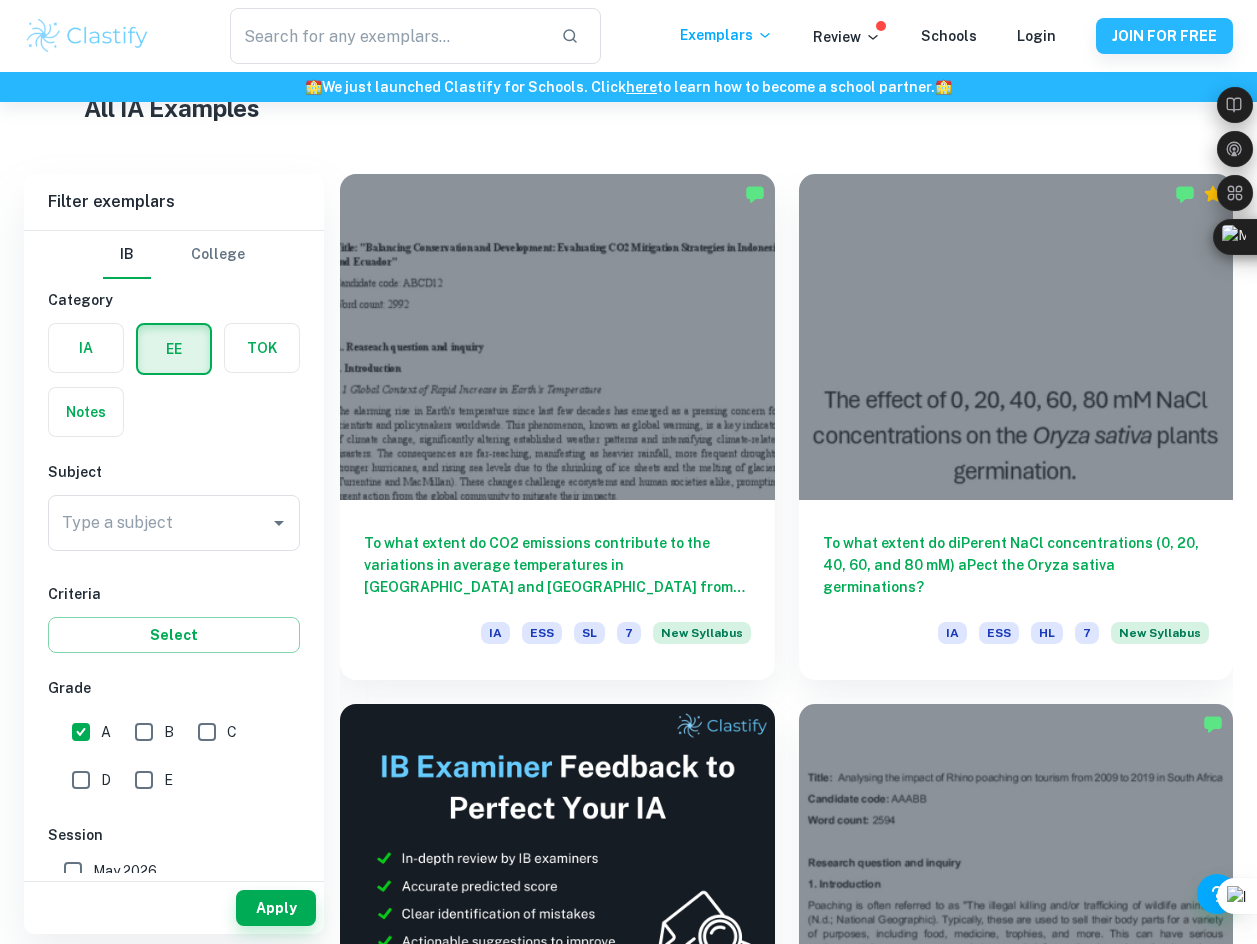 click on "Type a subject Type a subject" at bounding box center [174, 527] 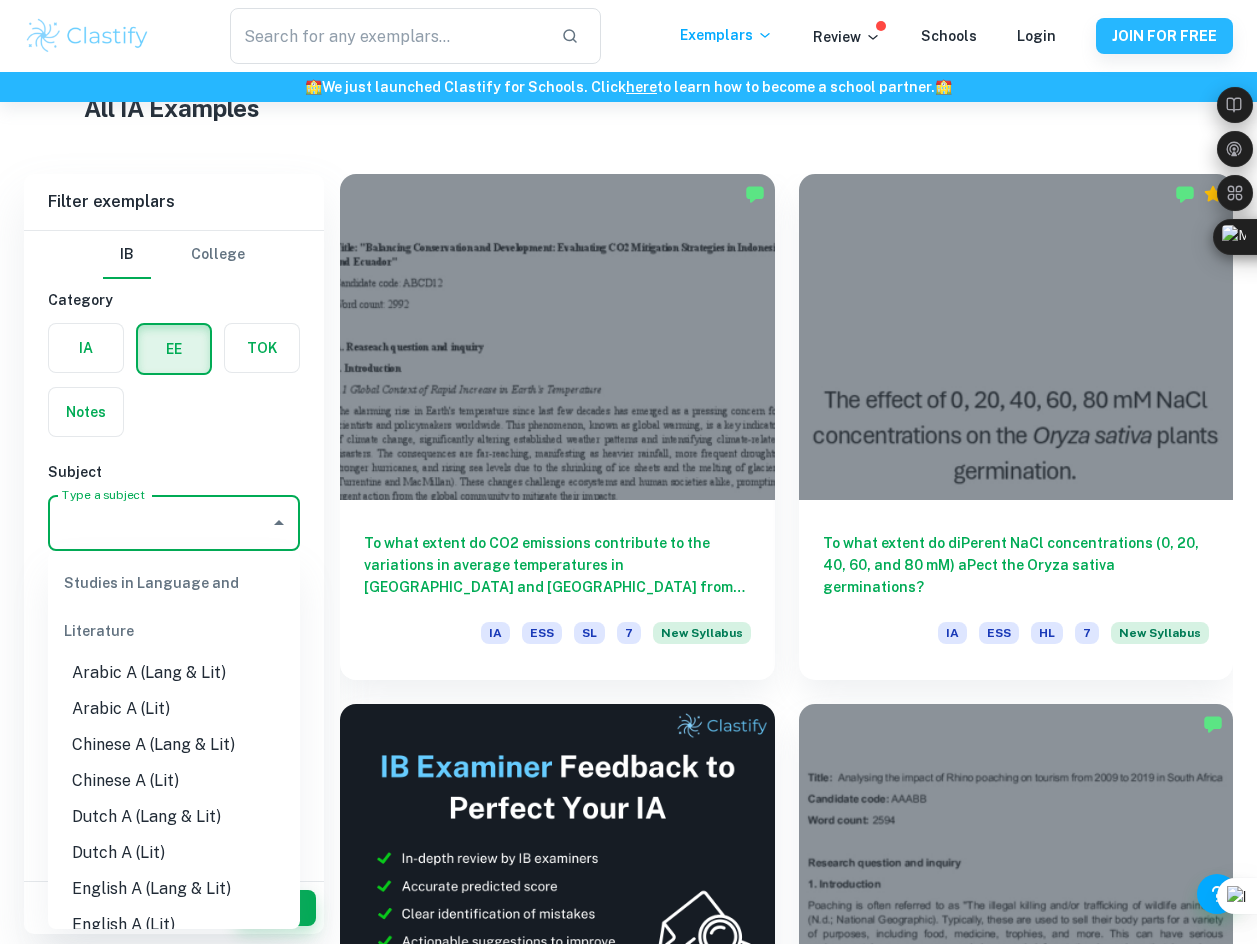 click on "Type a subject" at bounding box center [159, 523] 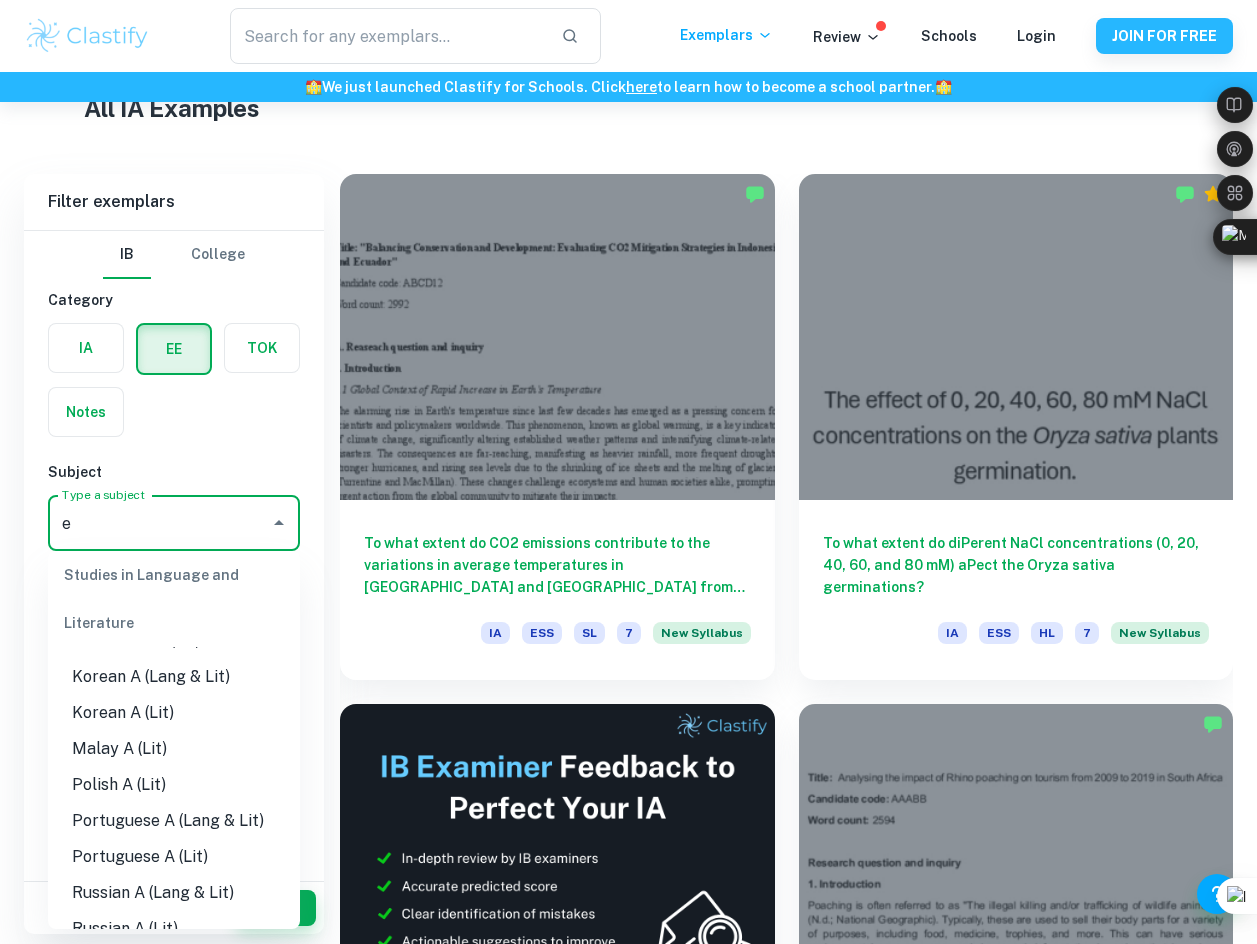 scroll, scrollTop: 0, scrollLeft: 0, axis: both 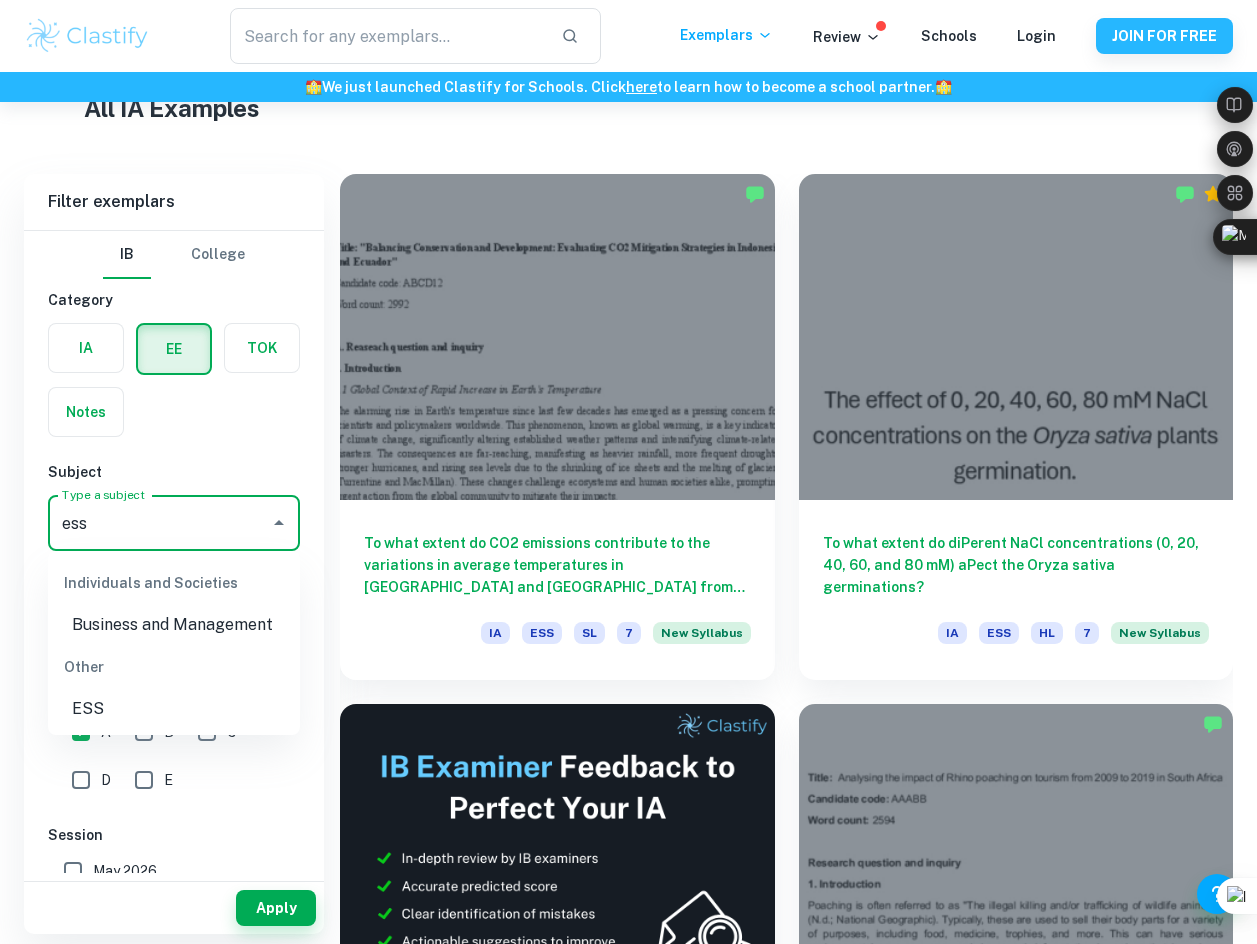 click on "ESS" at bounding box center (174, 709) 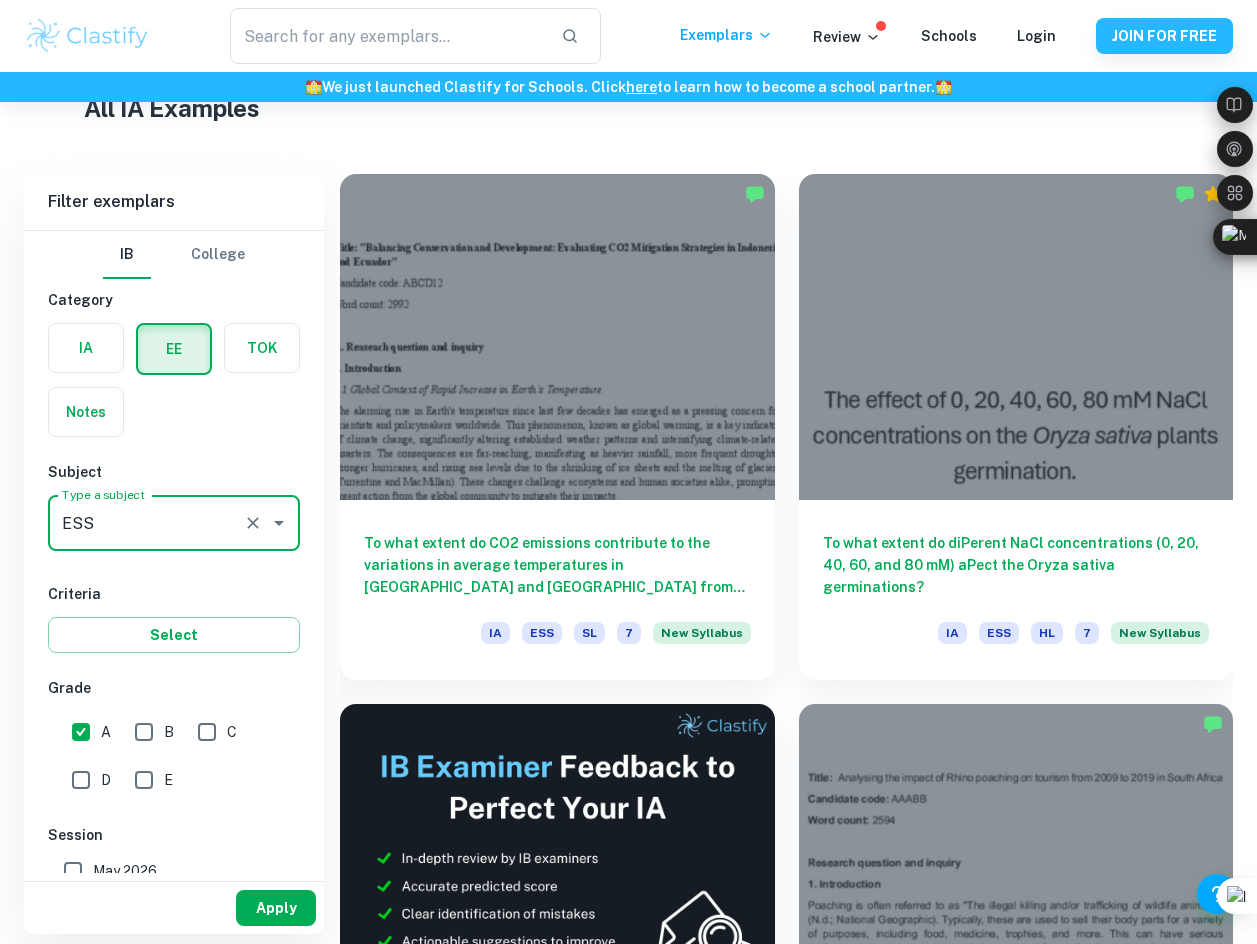 type on "ESS" 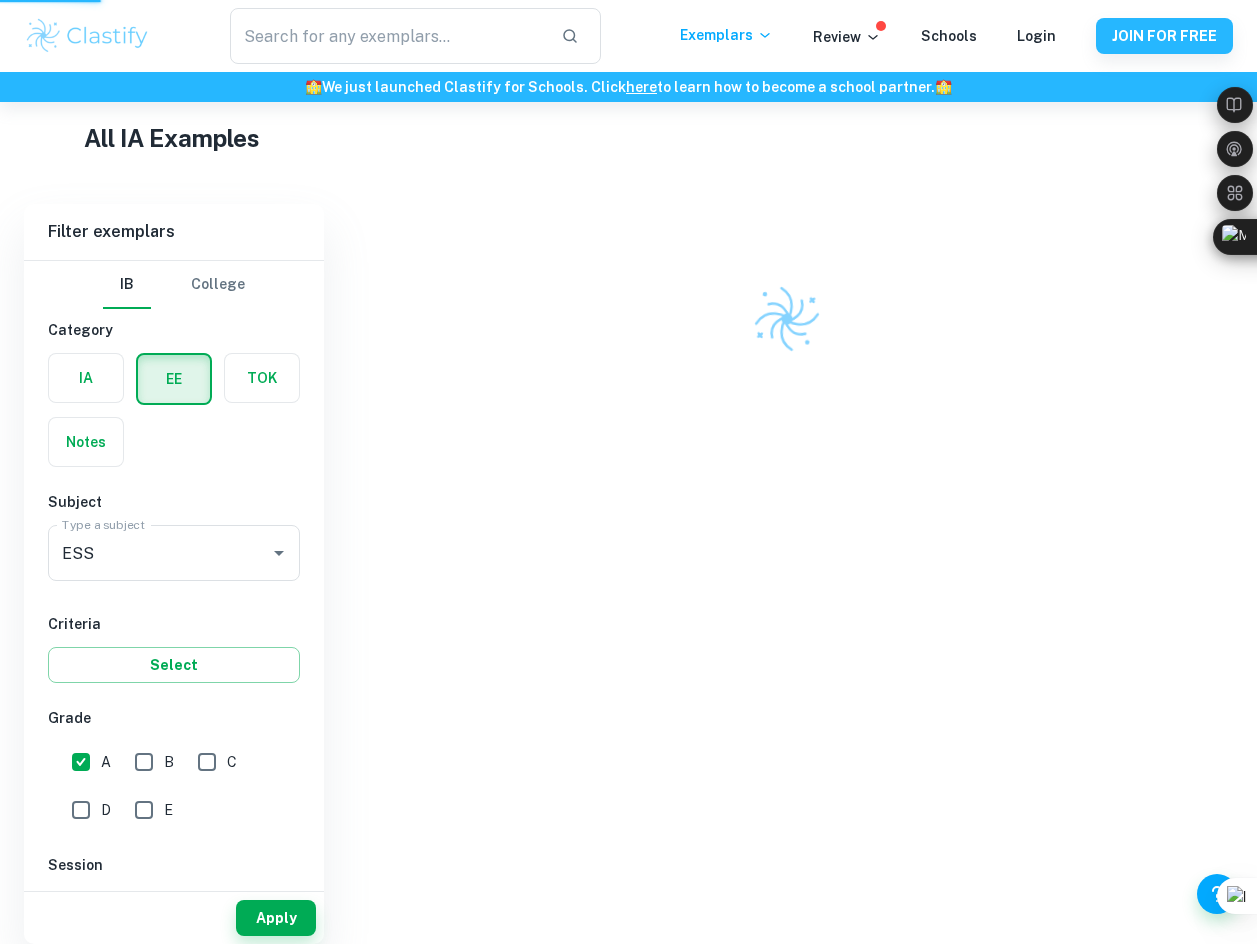 scroll, scrollTop: 460, scrollLeft: 0, axis: vertical 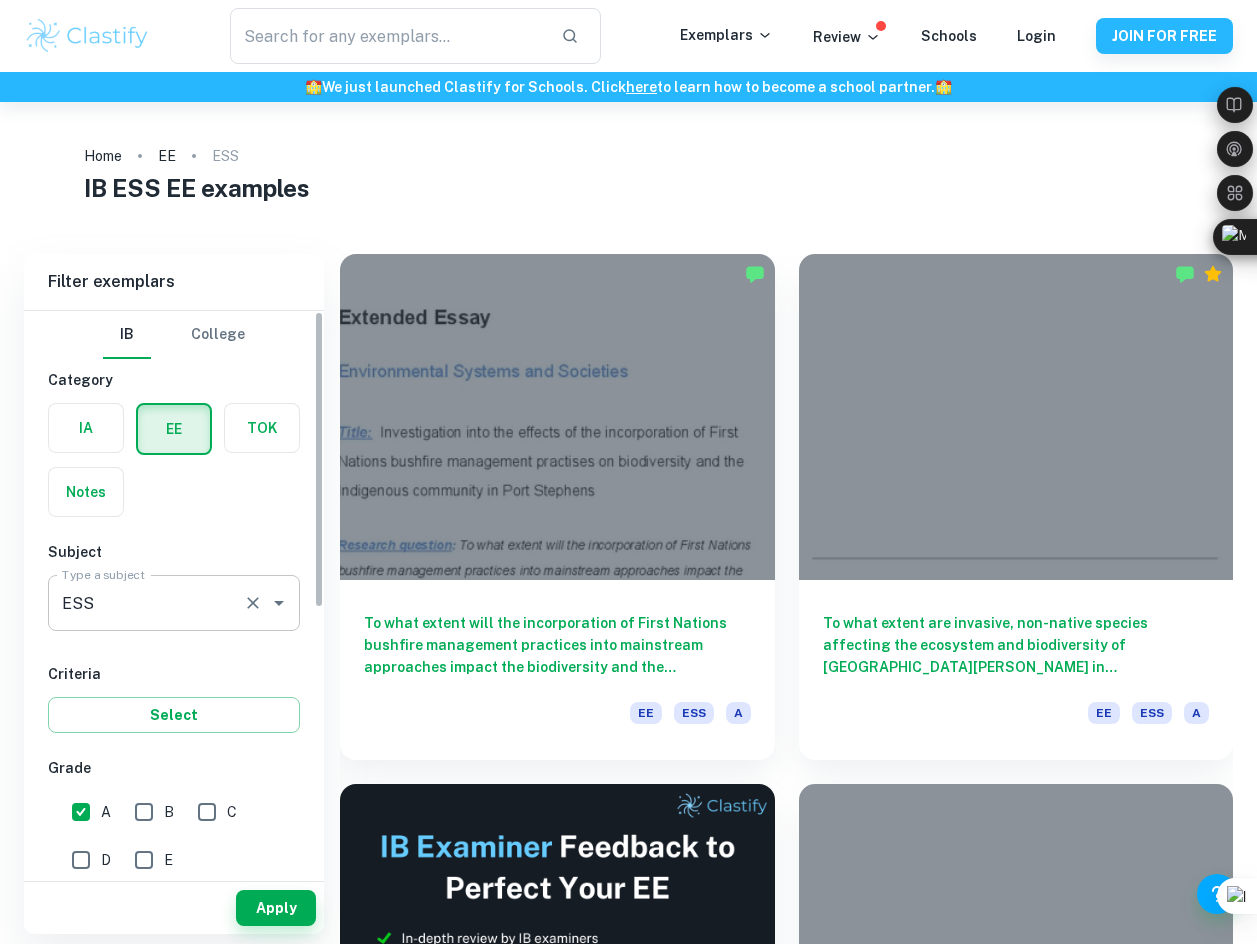 click on "ESS Type a subject" at bounding box center (174, 603) 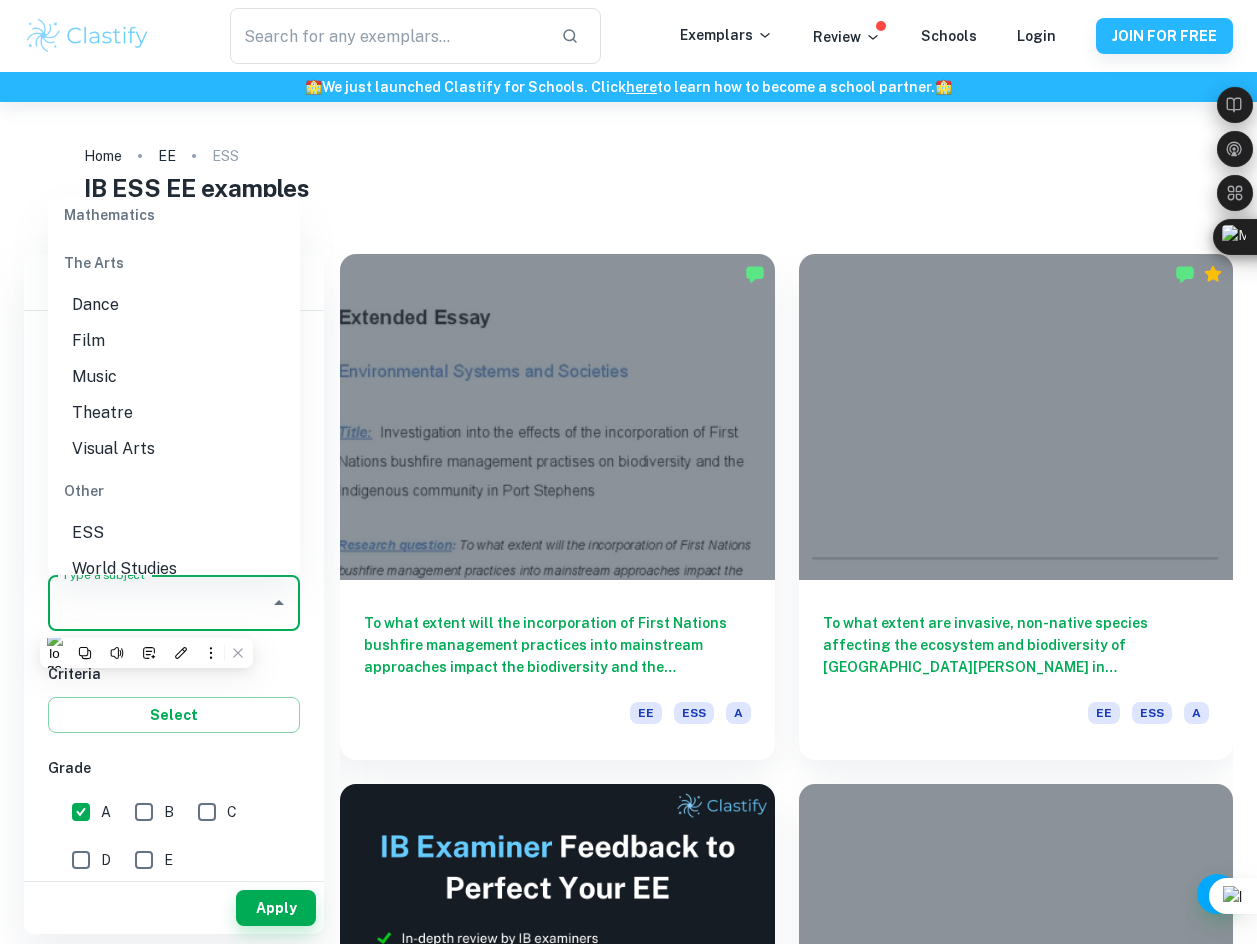 scroll, scrollTop: 0, scrollLeft: 0, axis: both 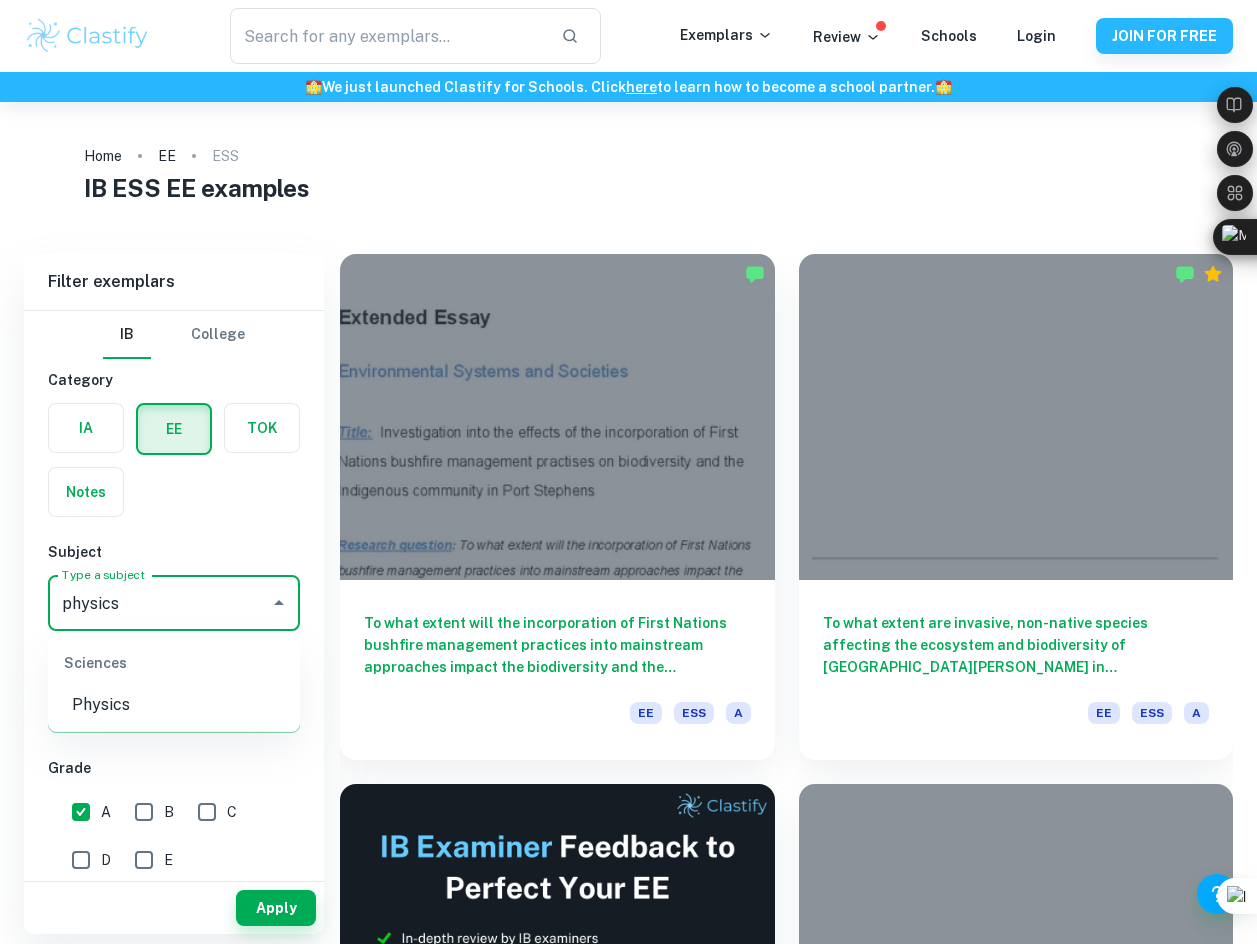 click on "Physics" at bounding box center [174, 705] 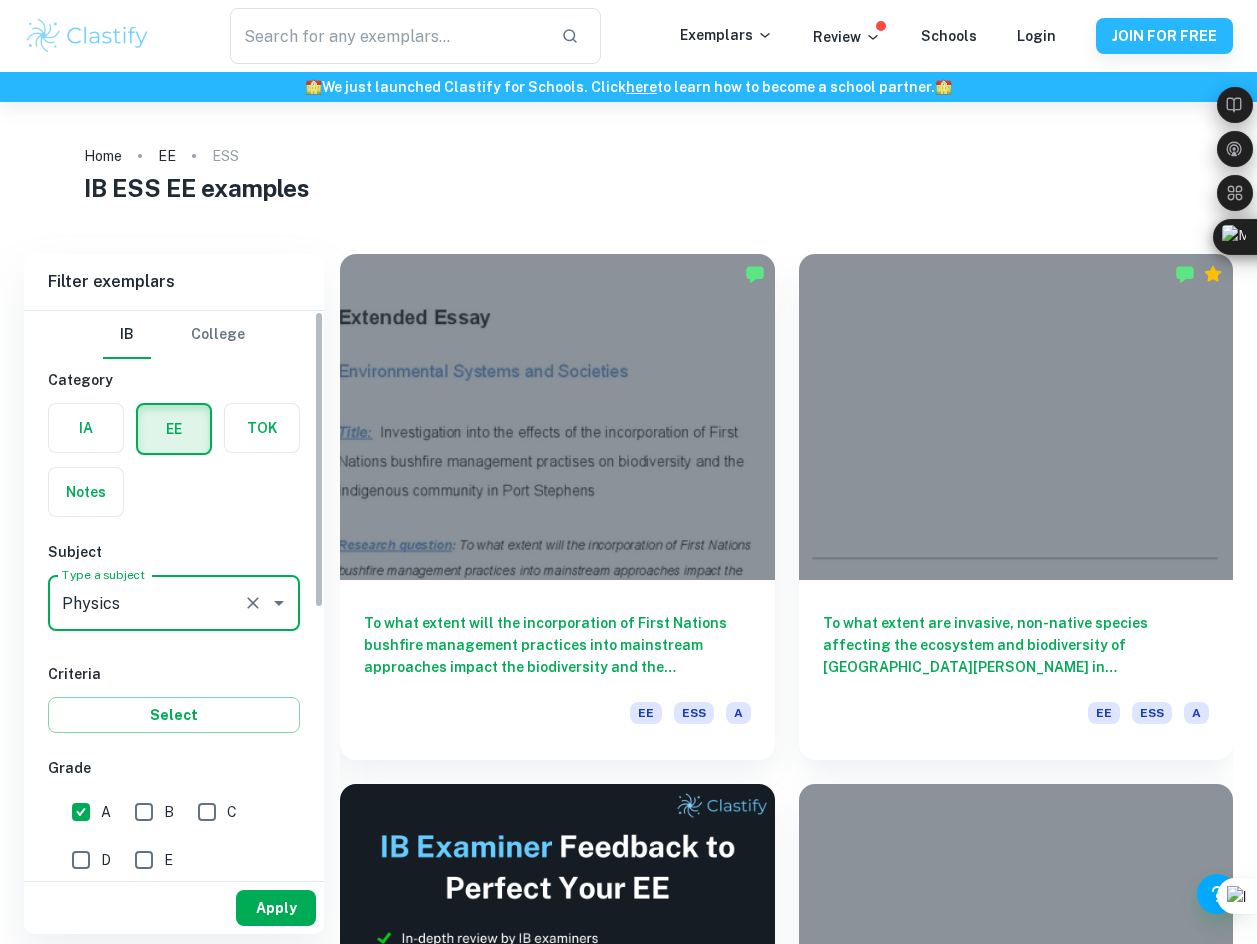 type on "Physics" 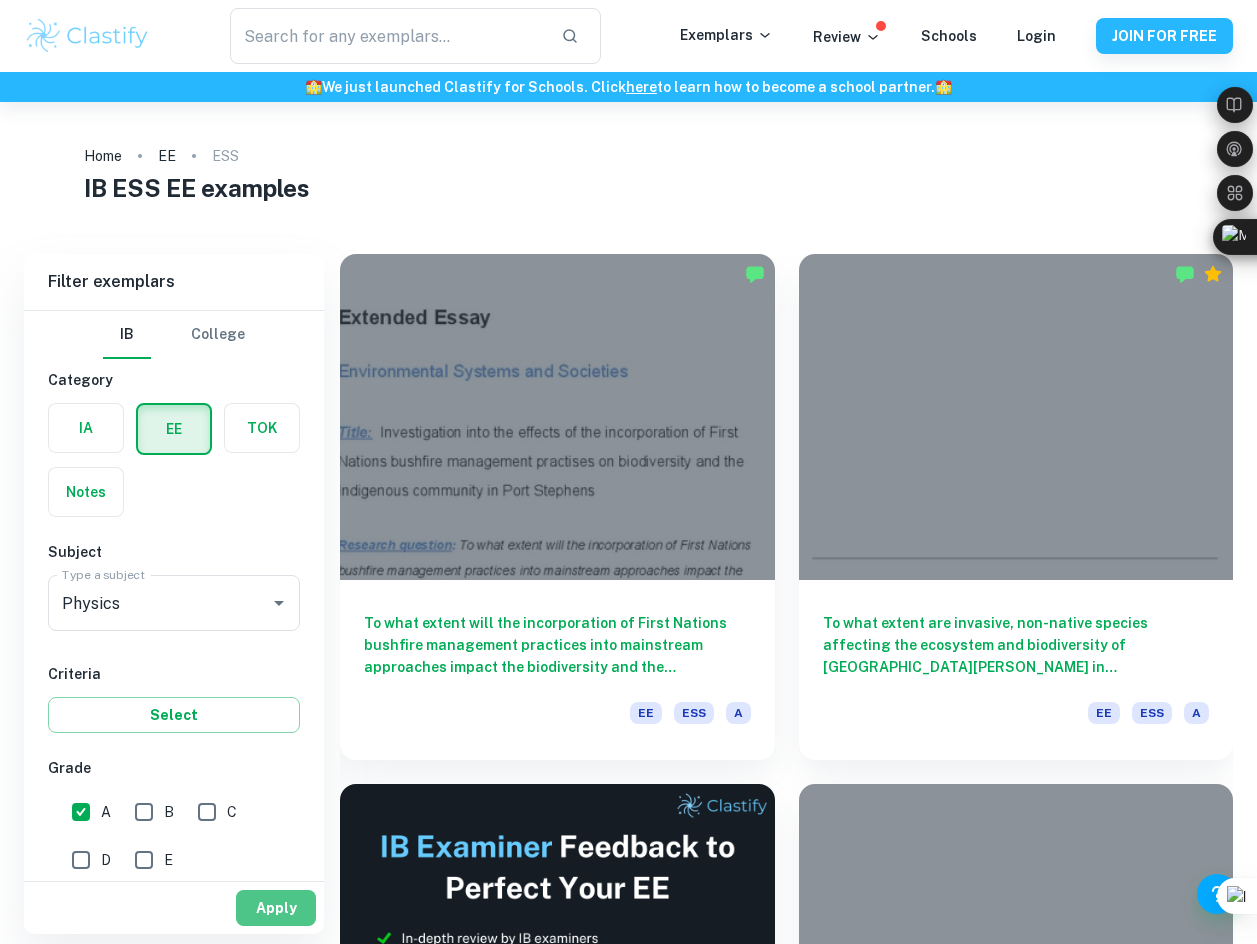 click on "Apply" at bounding box center (276, 908) 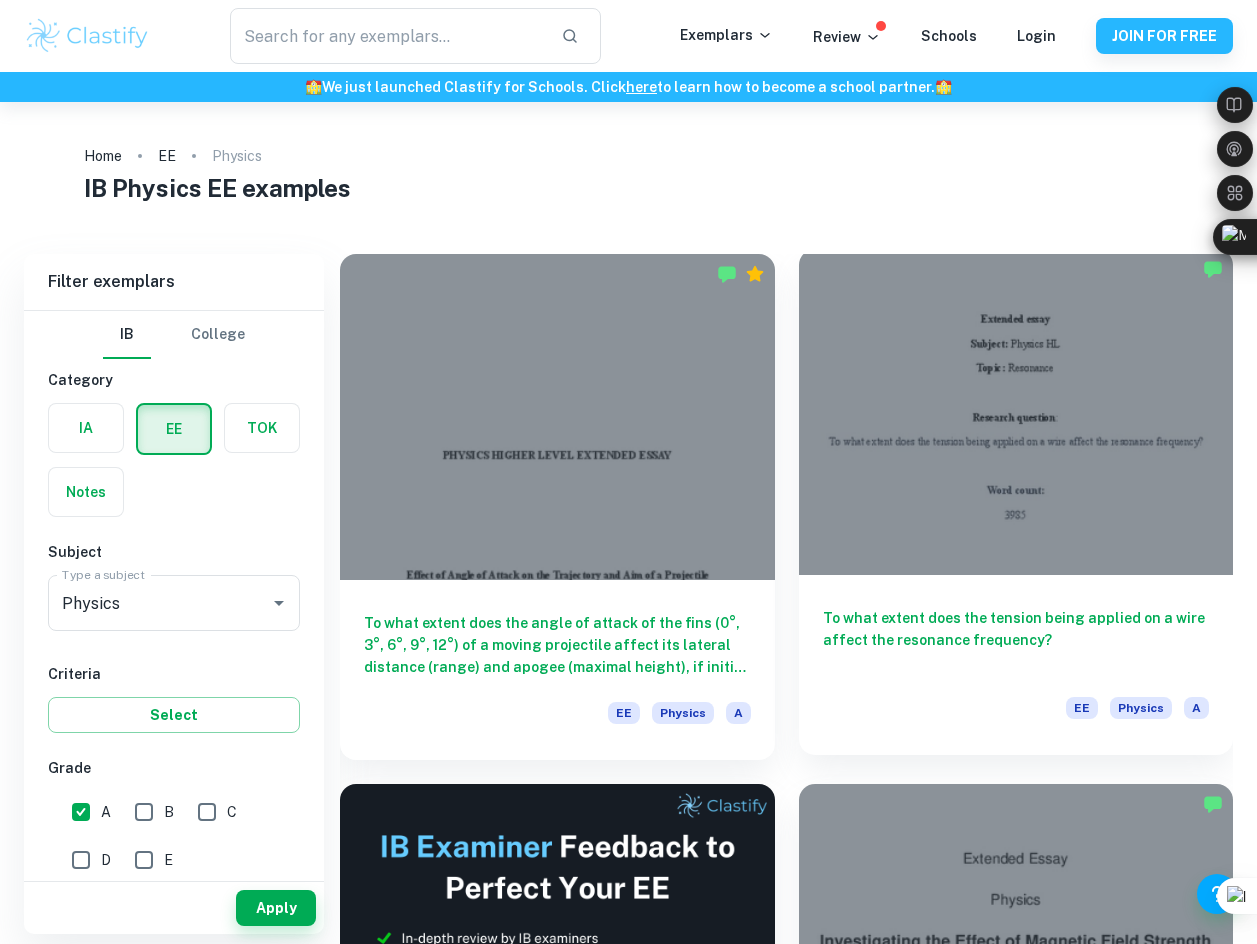 click at bounding box center (1016, 412) 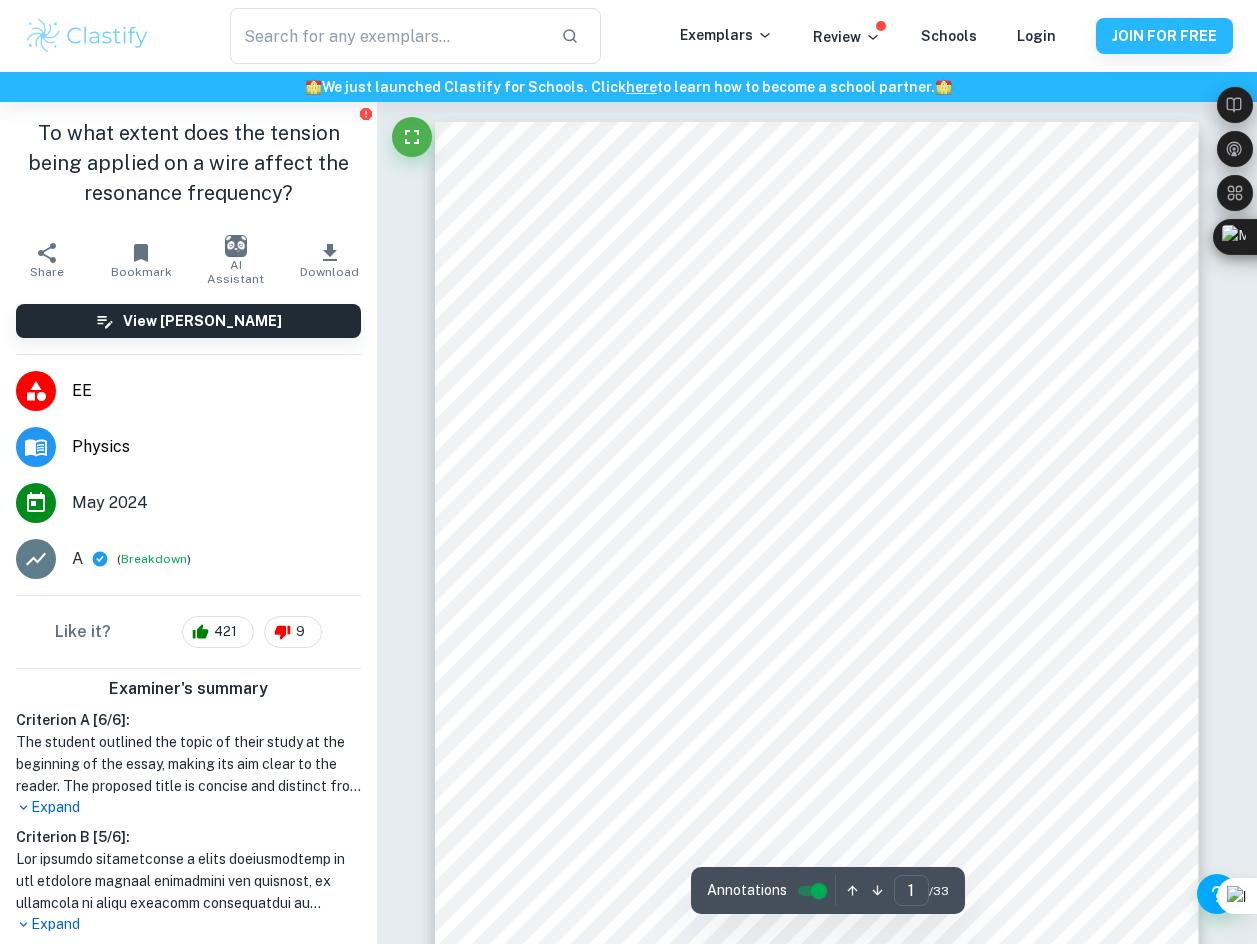 scroll, scrollTop: 1300, scrollLeft: 0, axis: vertical 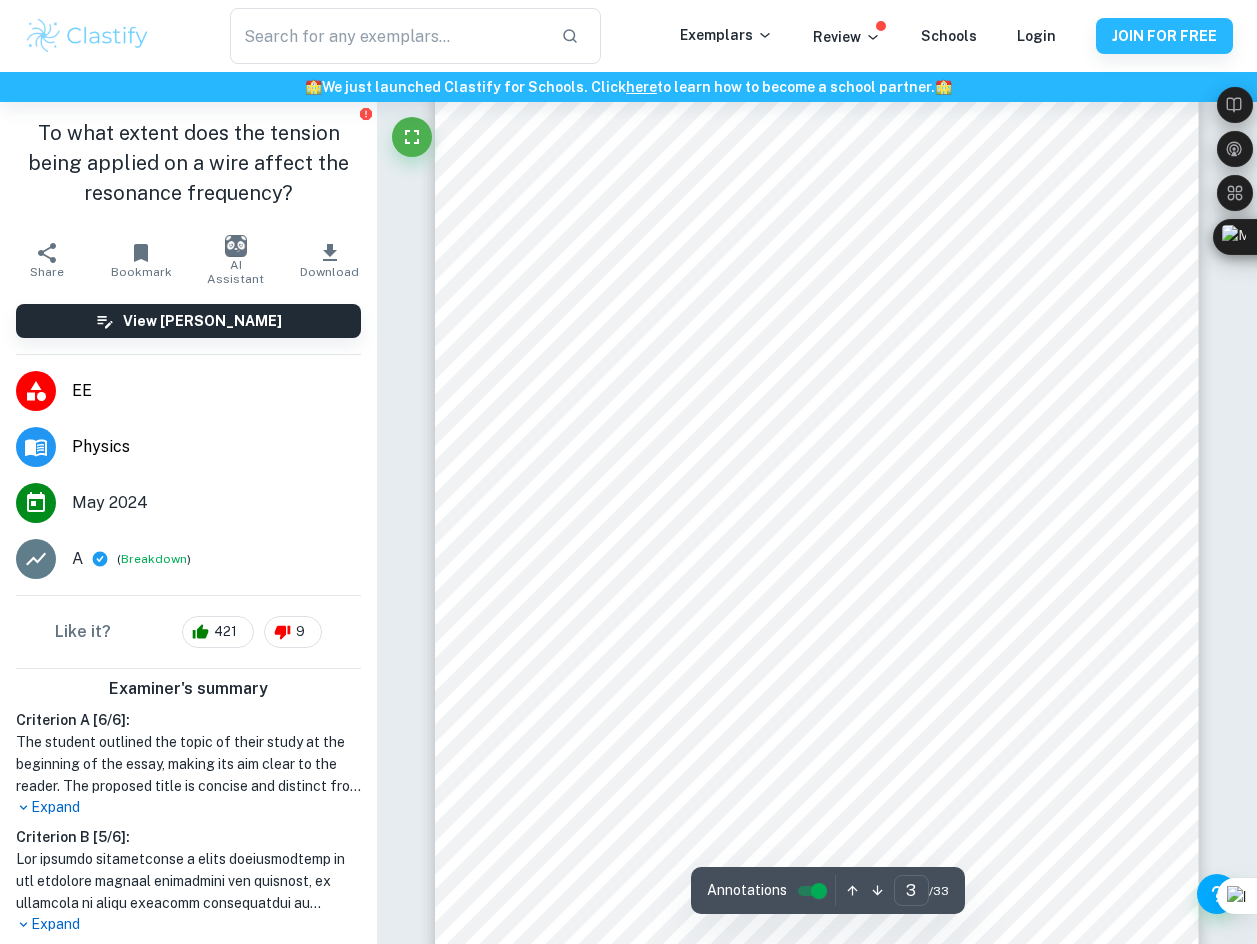 type on "4" 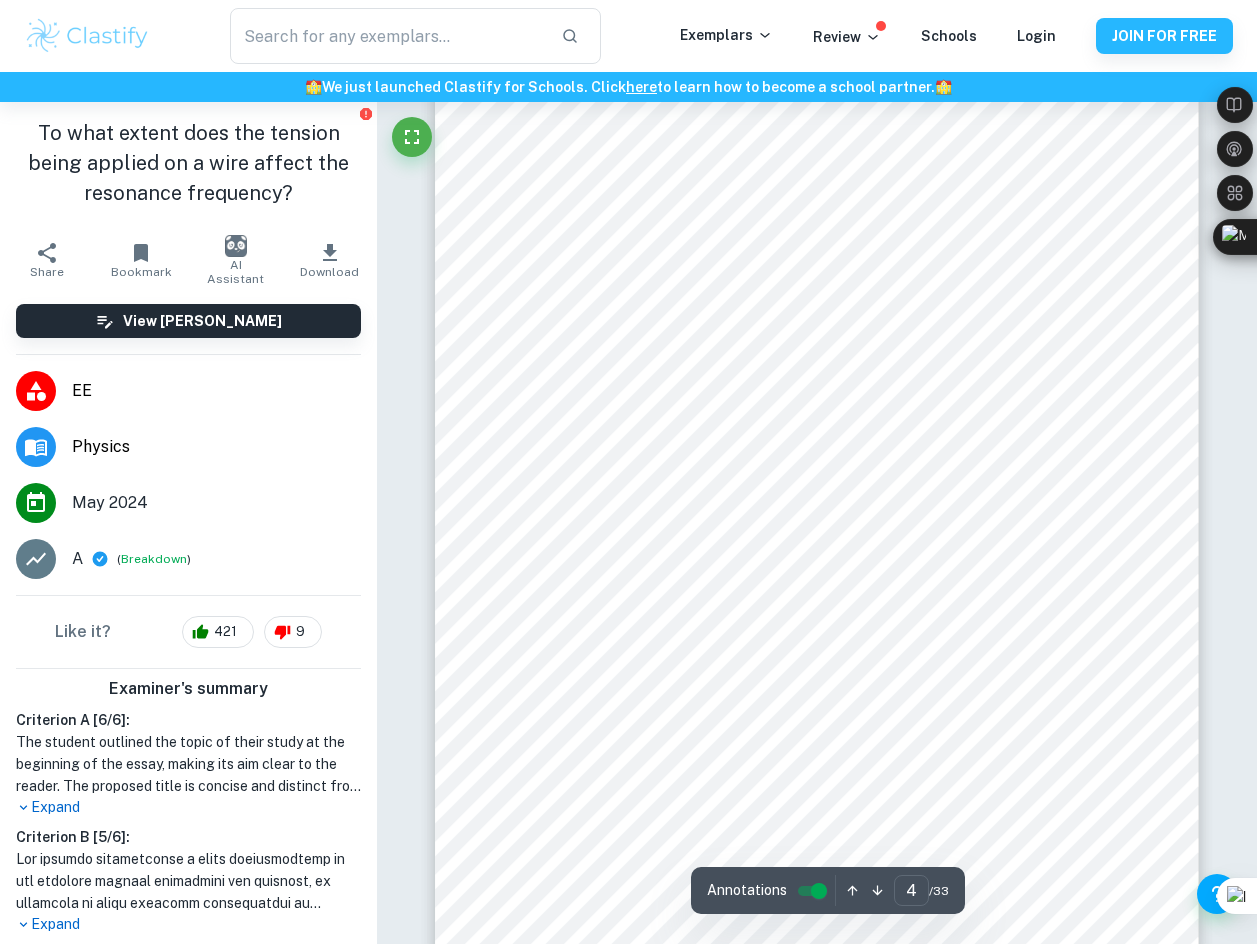 scroll, scrollTop: 3100, scrollLeft: 0, axis: vertical 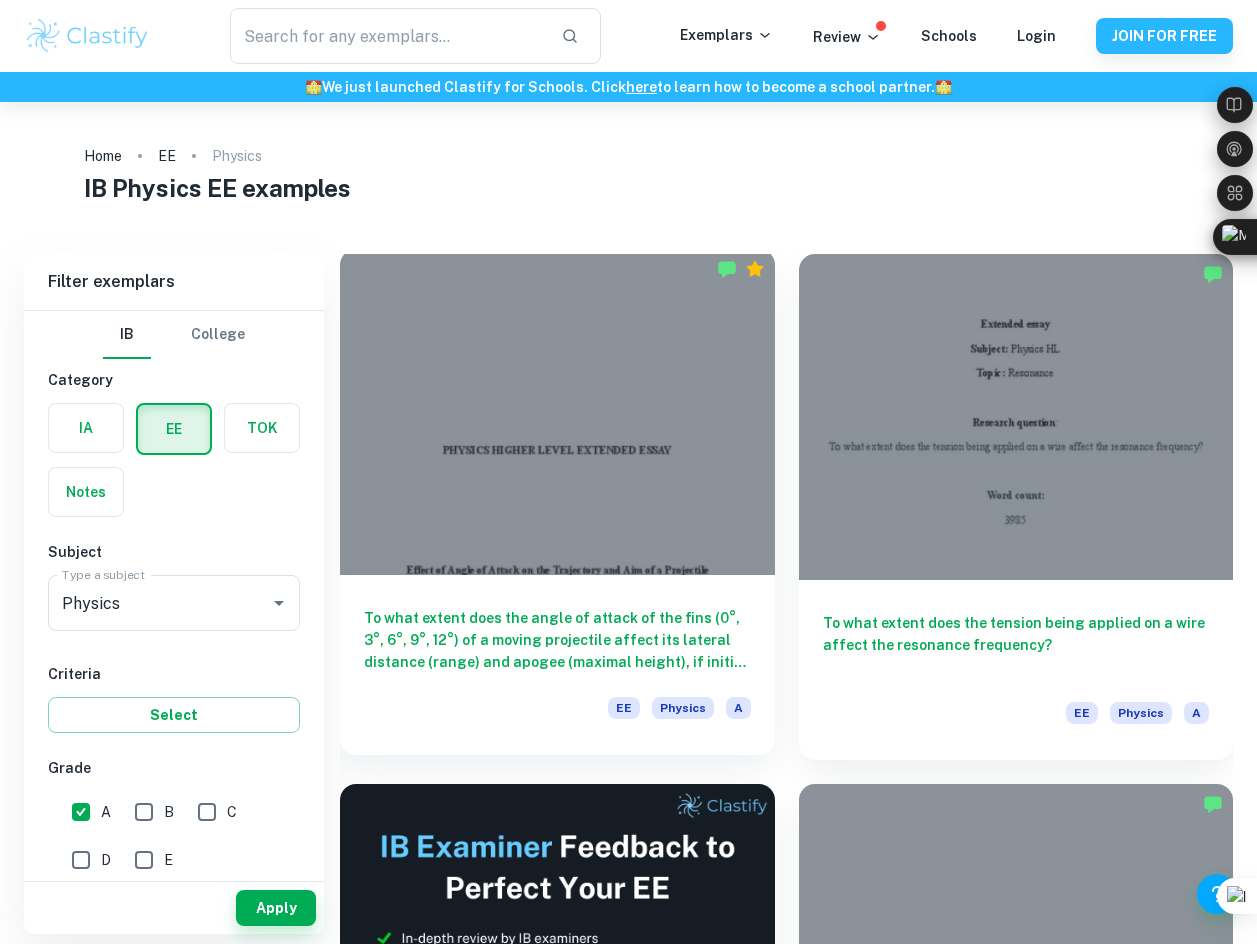 click at bounding box center (557, 412) 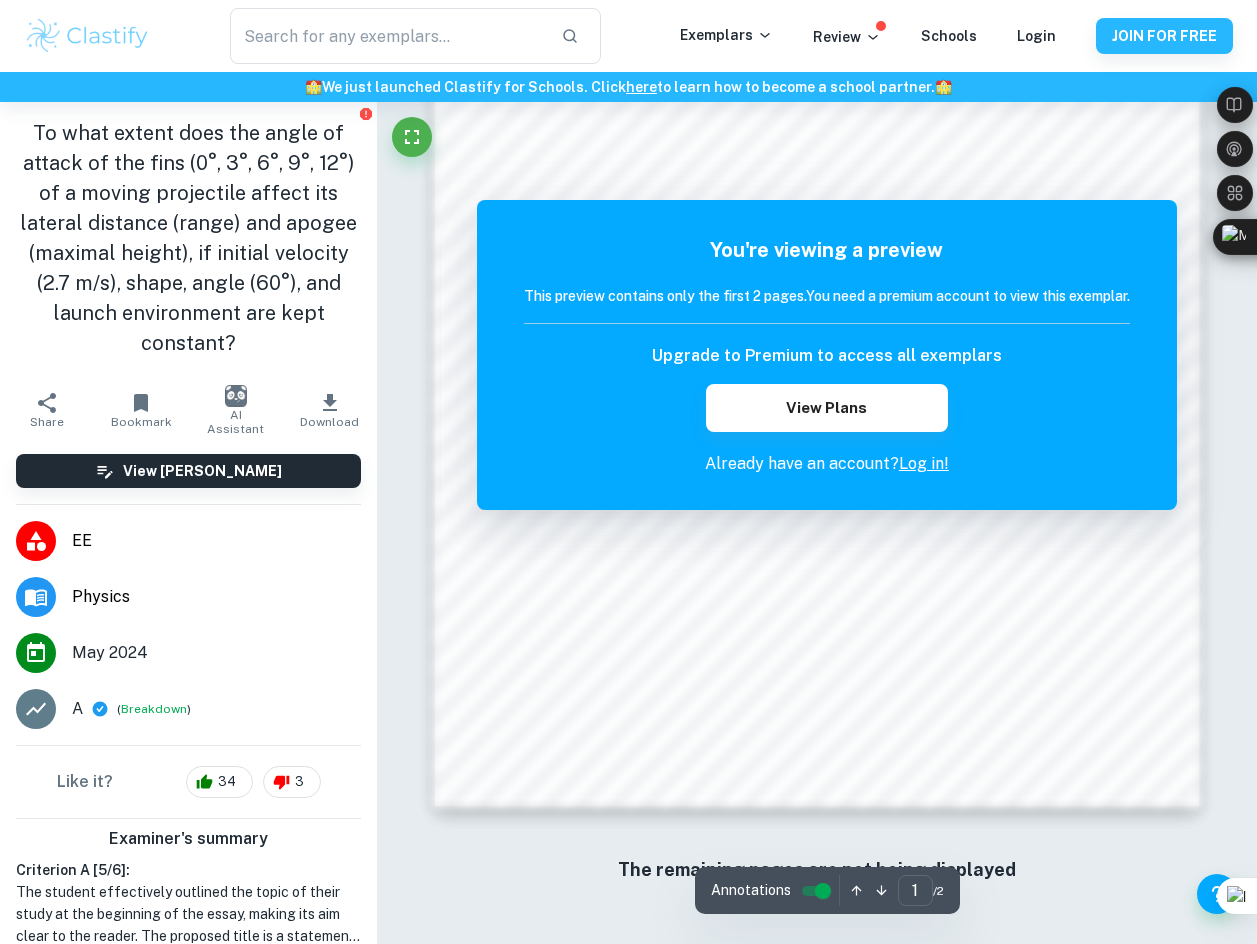 scroll, scrollTop: 800, scrollLeft: 0, axis: vertical 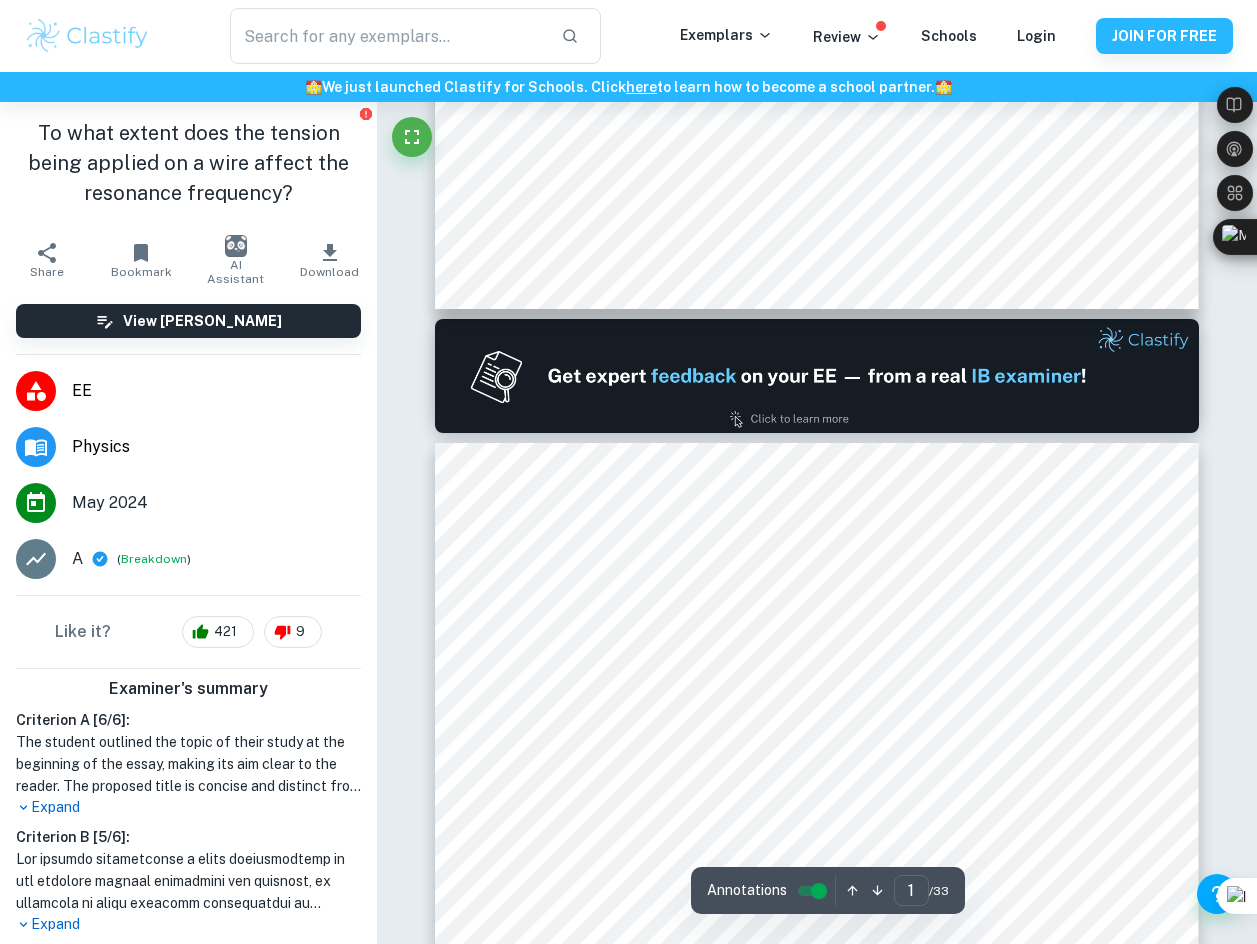 type on "2" 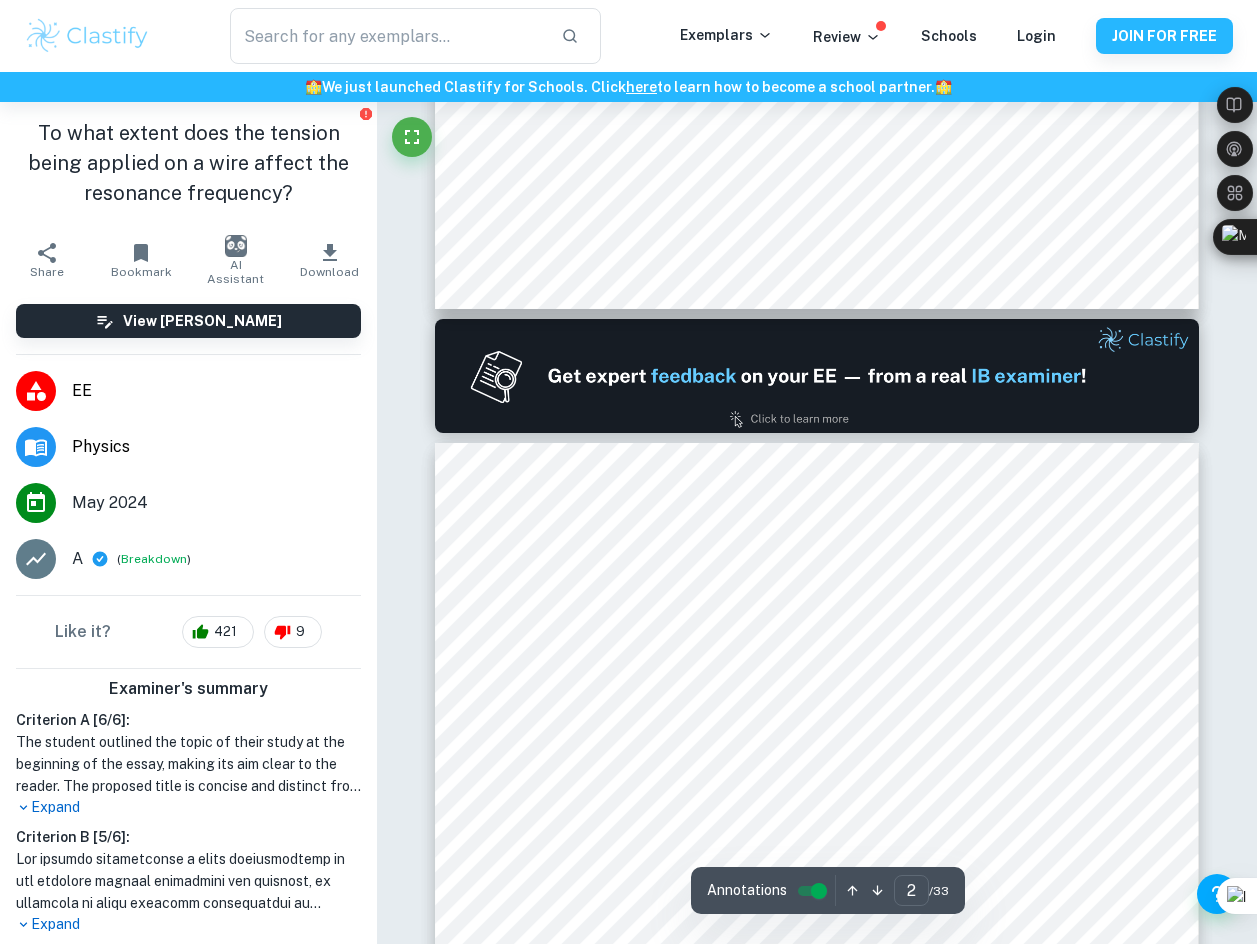 scroll, scrollTop: 1000, scrollLeft: 0, axis: vertical 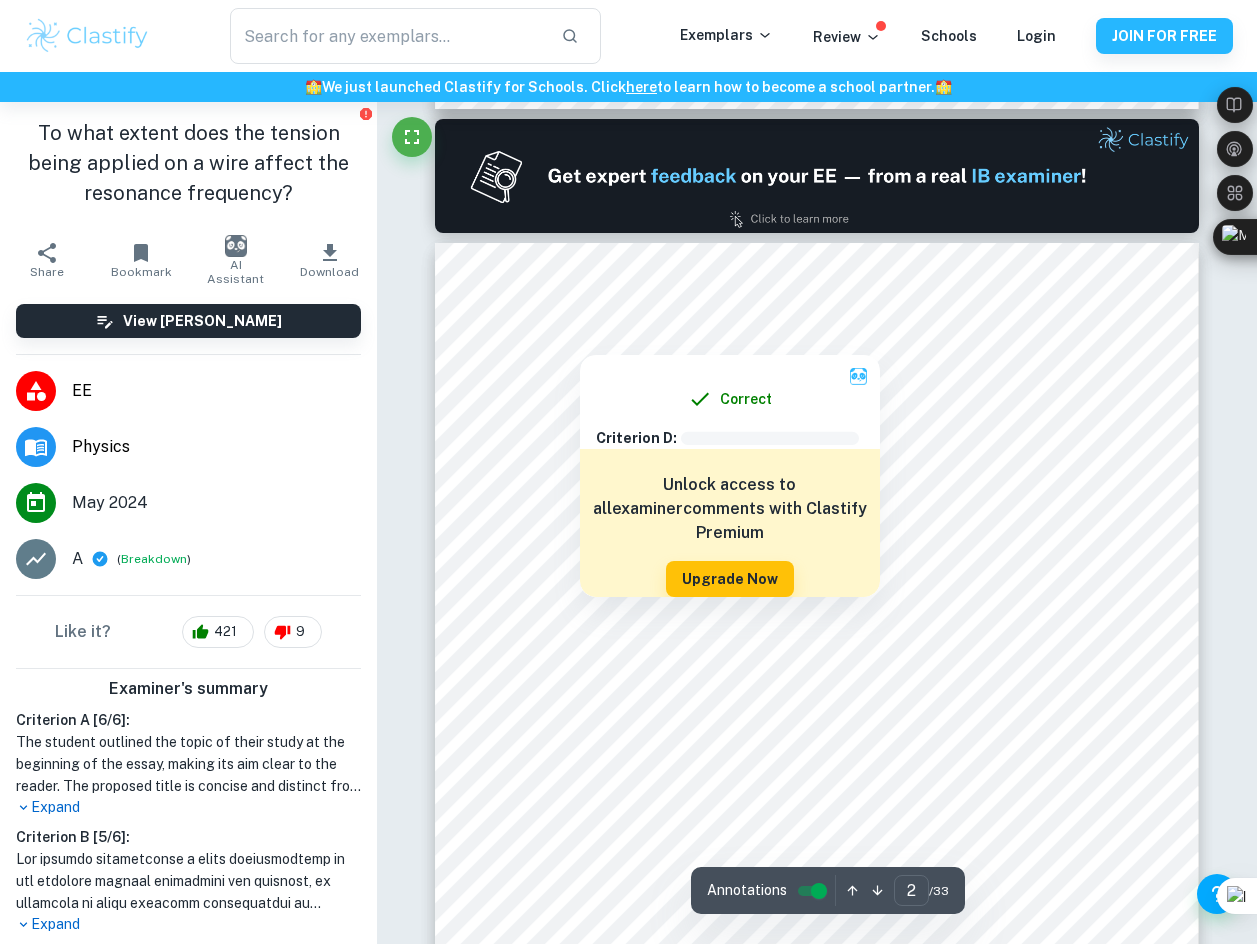 drag, startPoint x: 535, startPoint y: 340, endPoint x: 1036, endPoint y: 402, distance: 504.82175 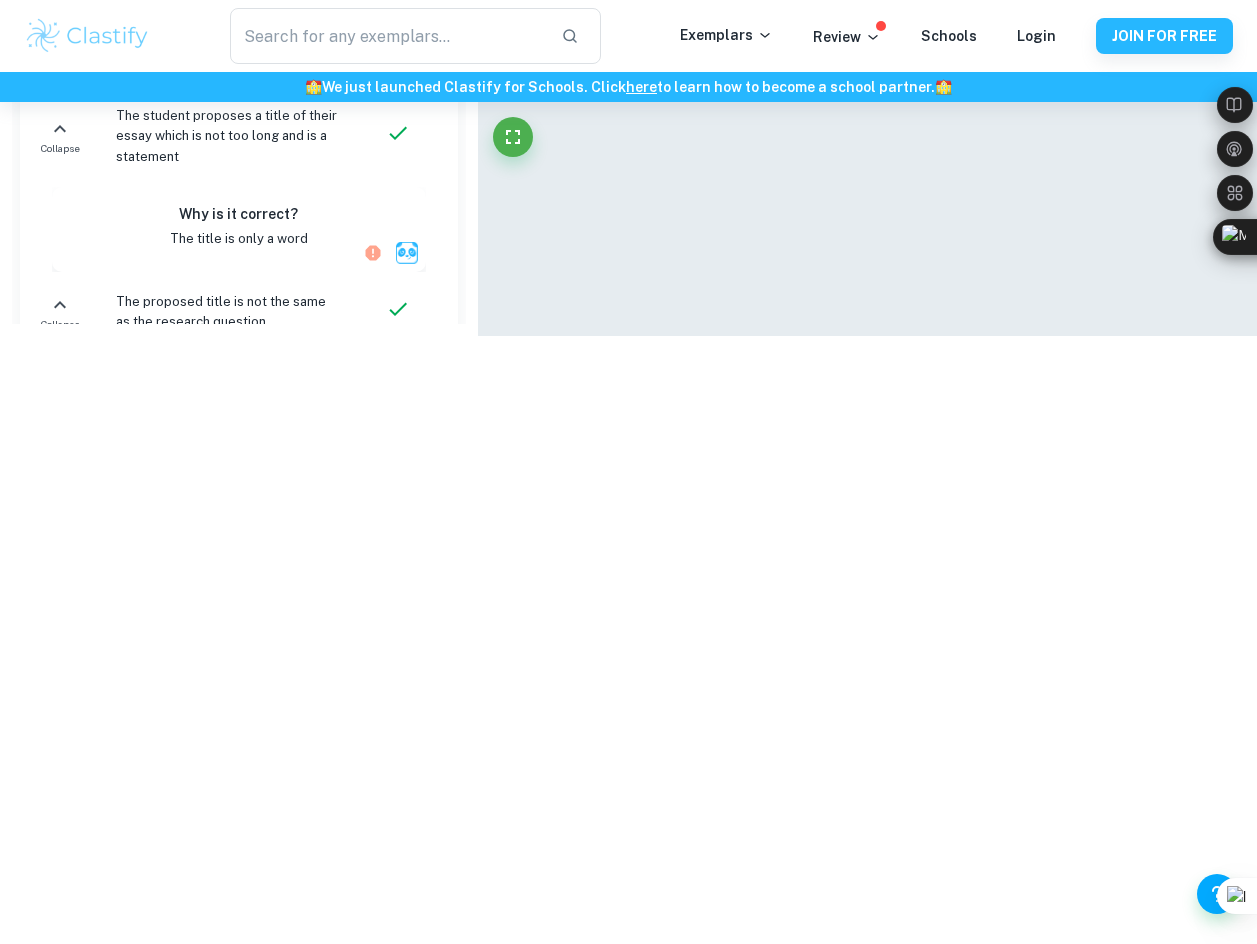 drag, startPoint x: 1036, startPoint y: 396, endPoint x: 594, endPoint y: 255, distance: 463.94504 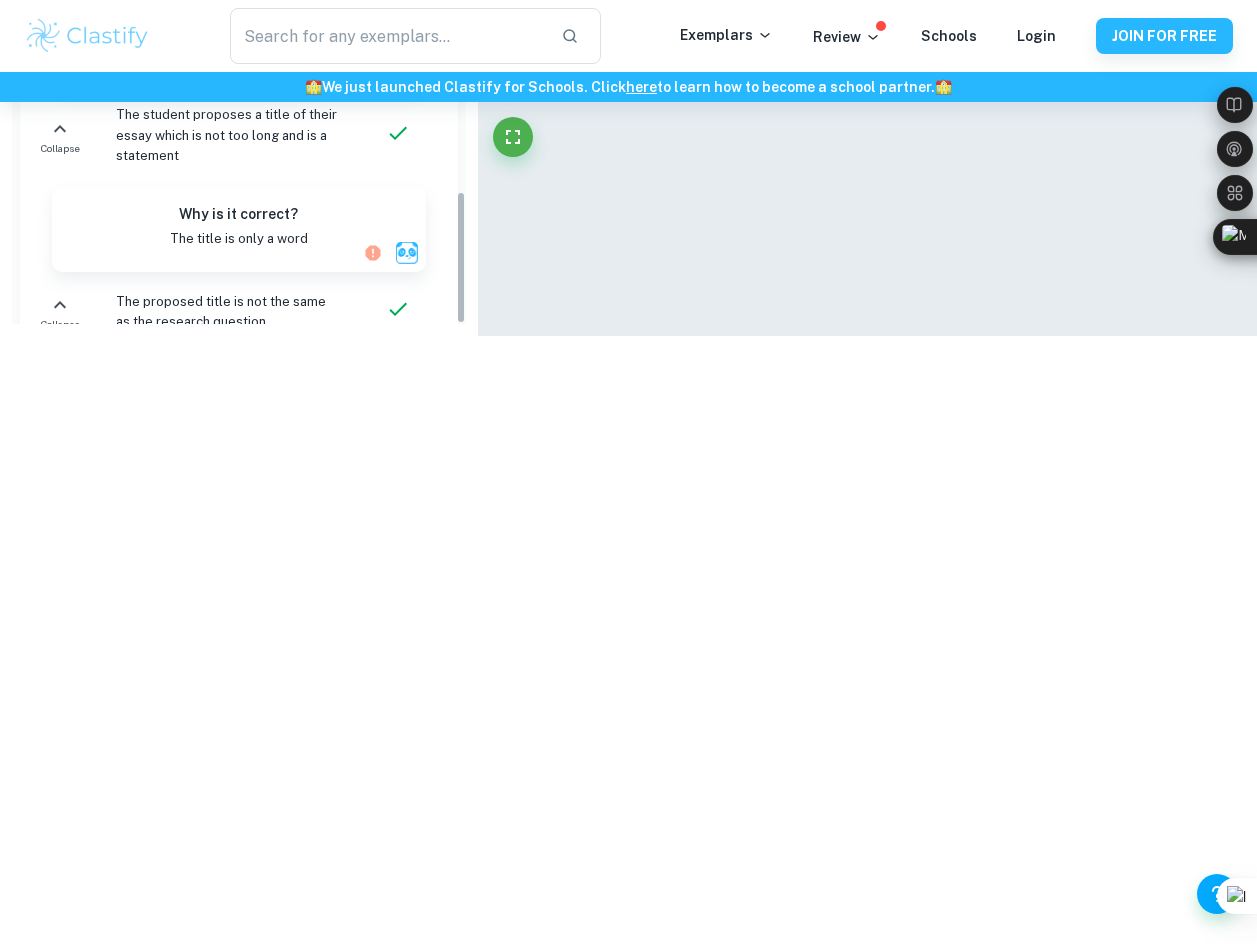 scroll, scrollTop: 4047, scrollLeft: 0, axis: vertical 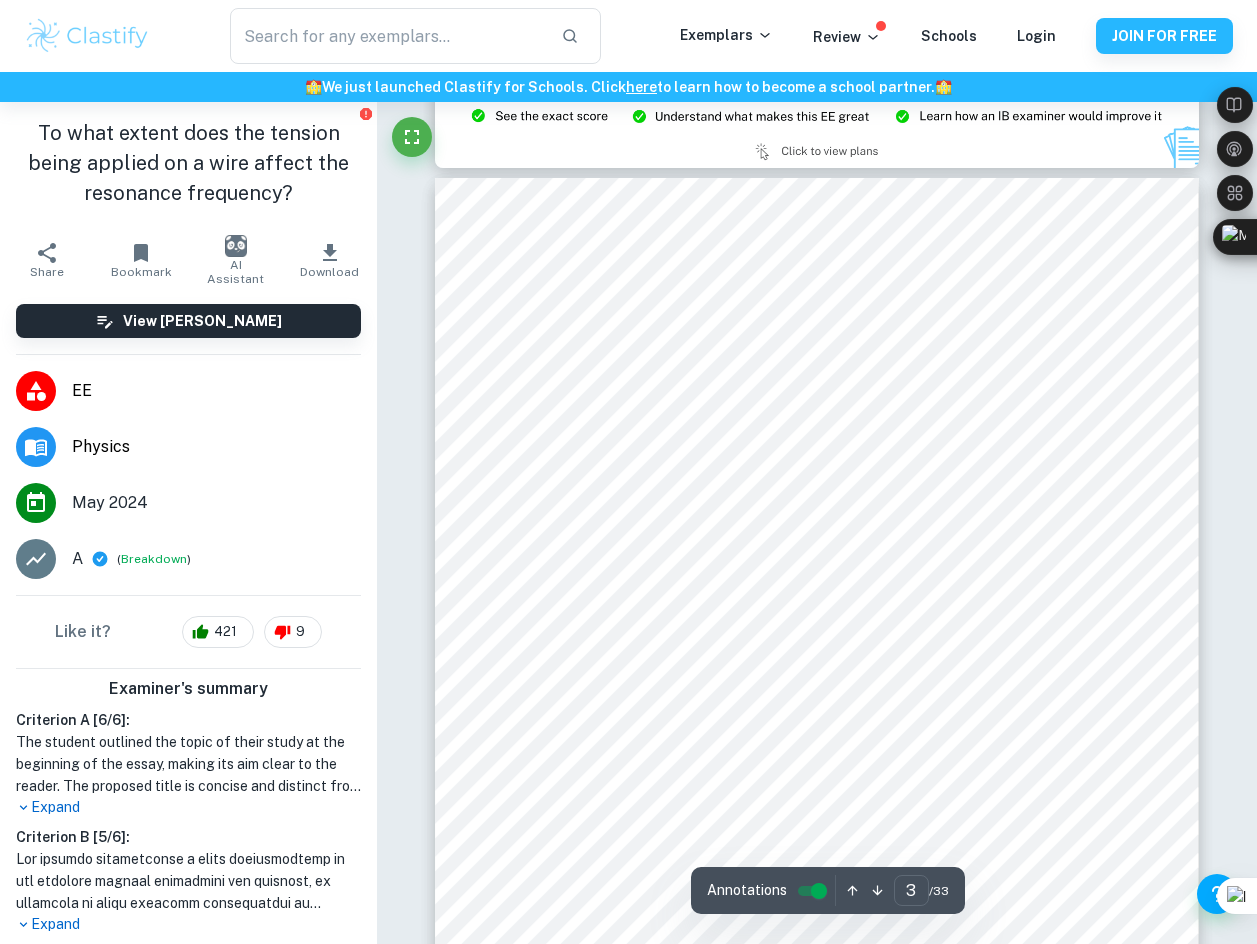 type on "2" 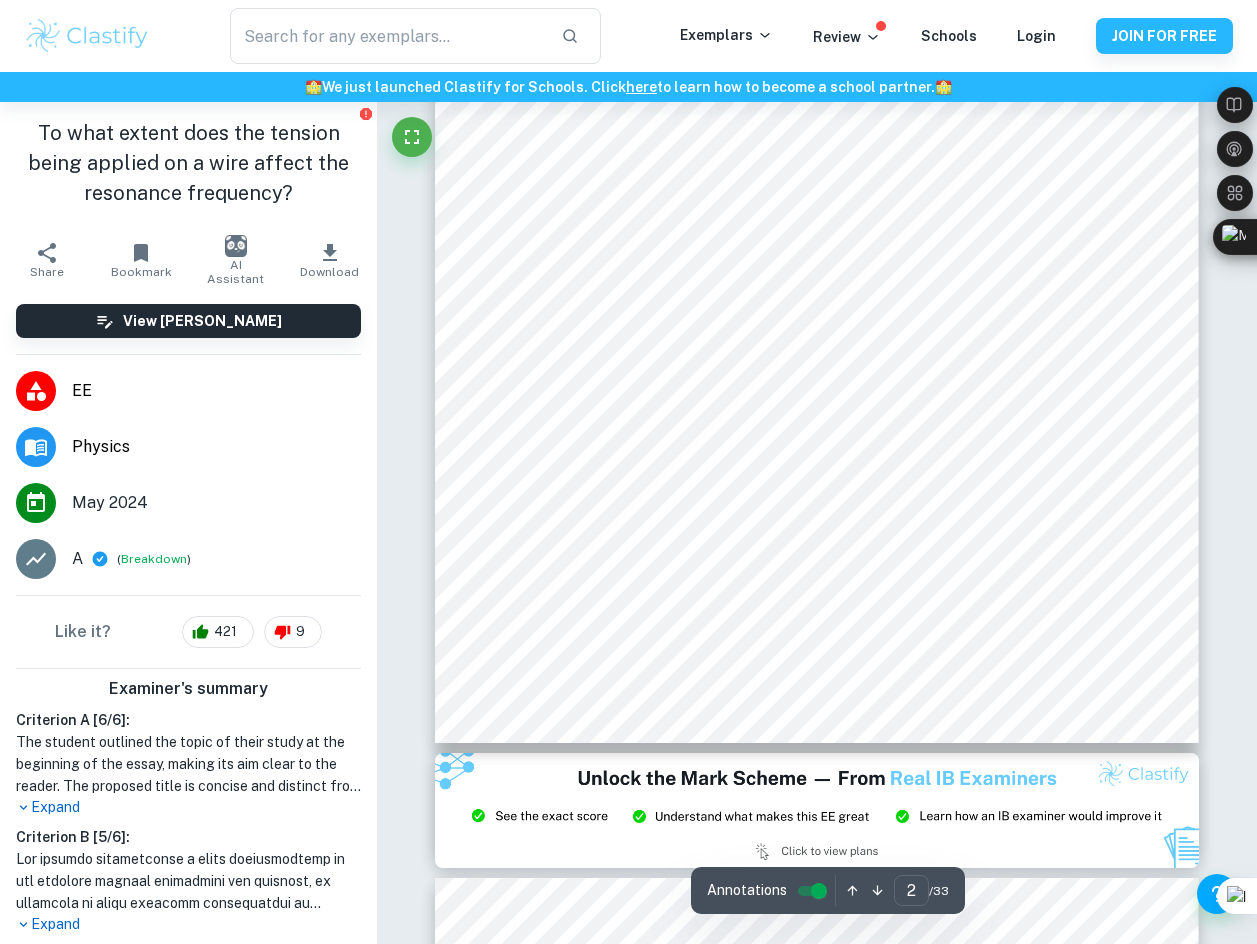 scroll, scrollTop: 1087, scrollLeft: 0, axis: vertical 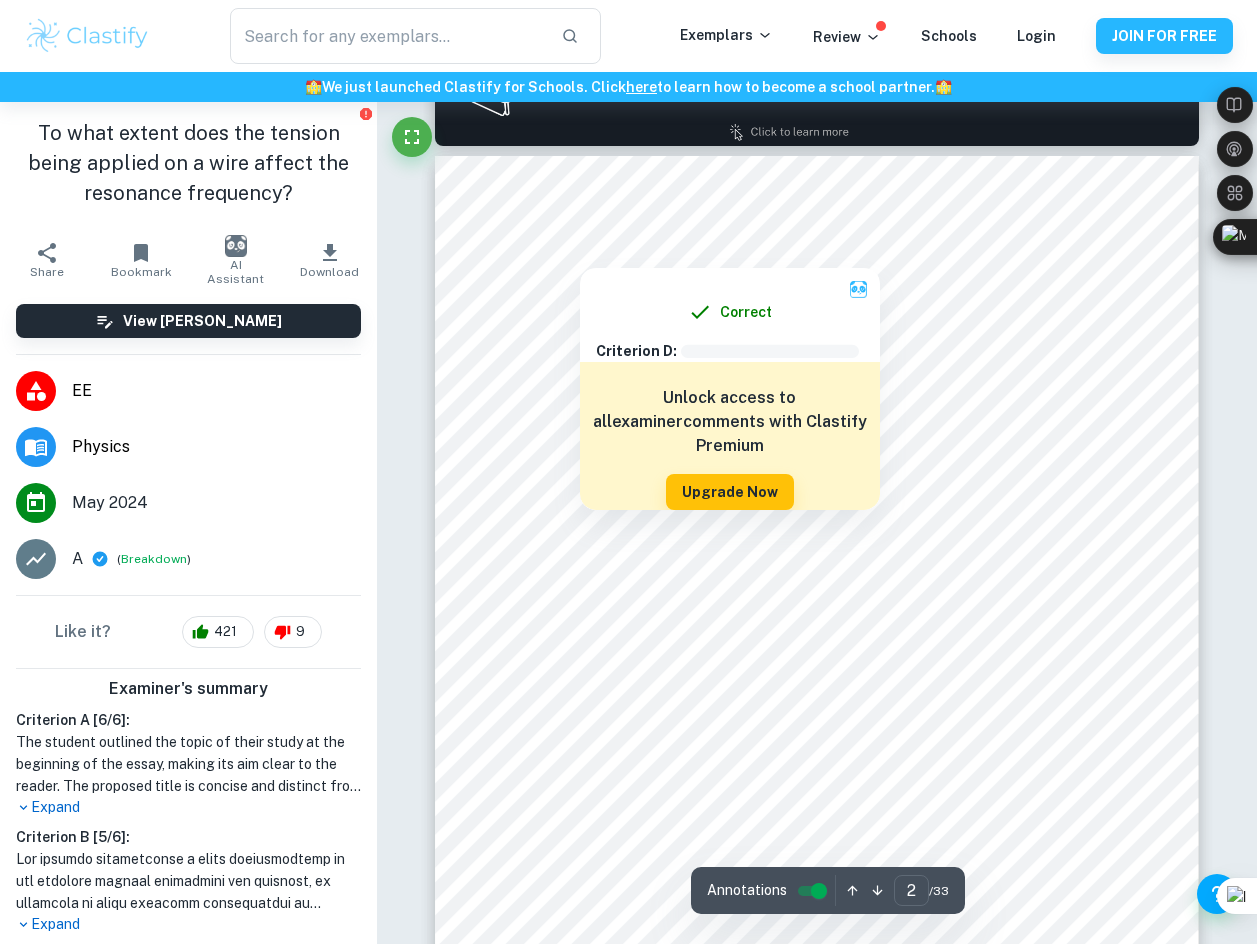 click at bounding box center [579, 254] 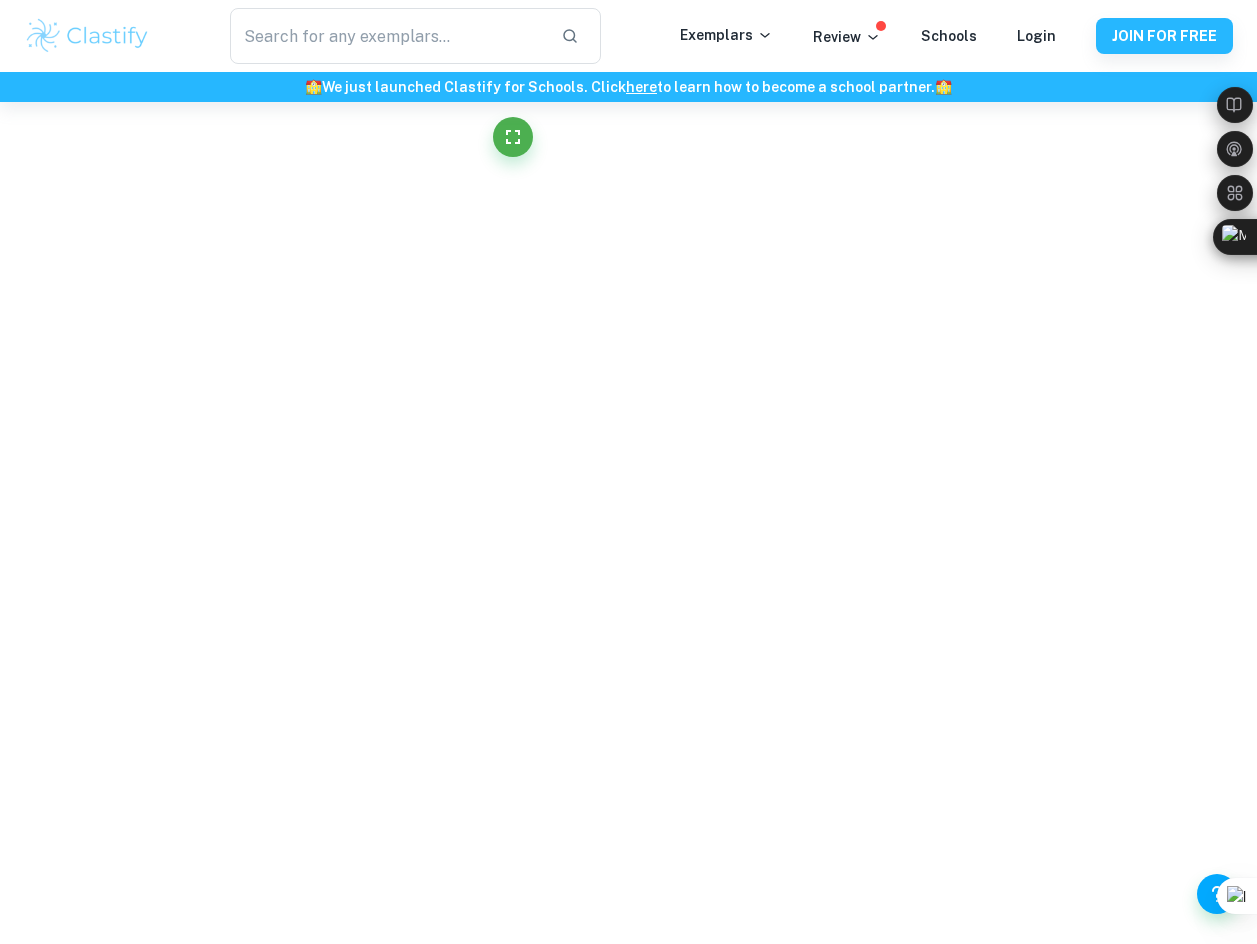 scroll, scrollTop: 4043, scrollLeft: 0, axis: vertical 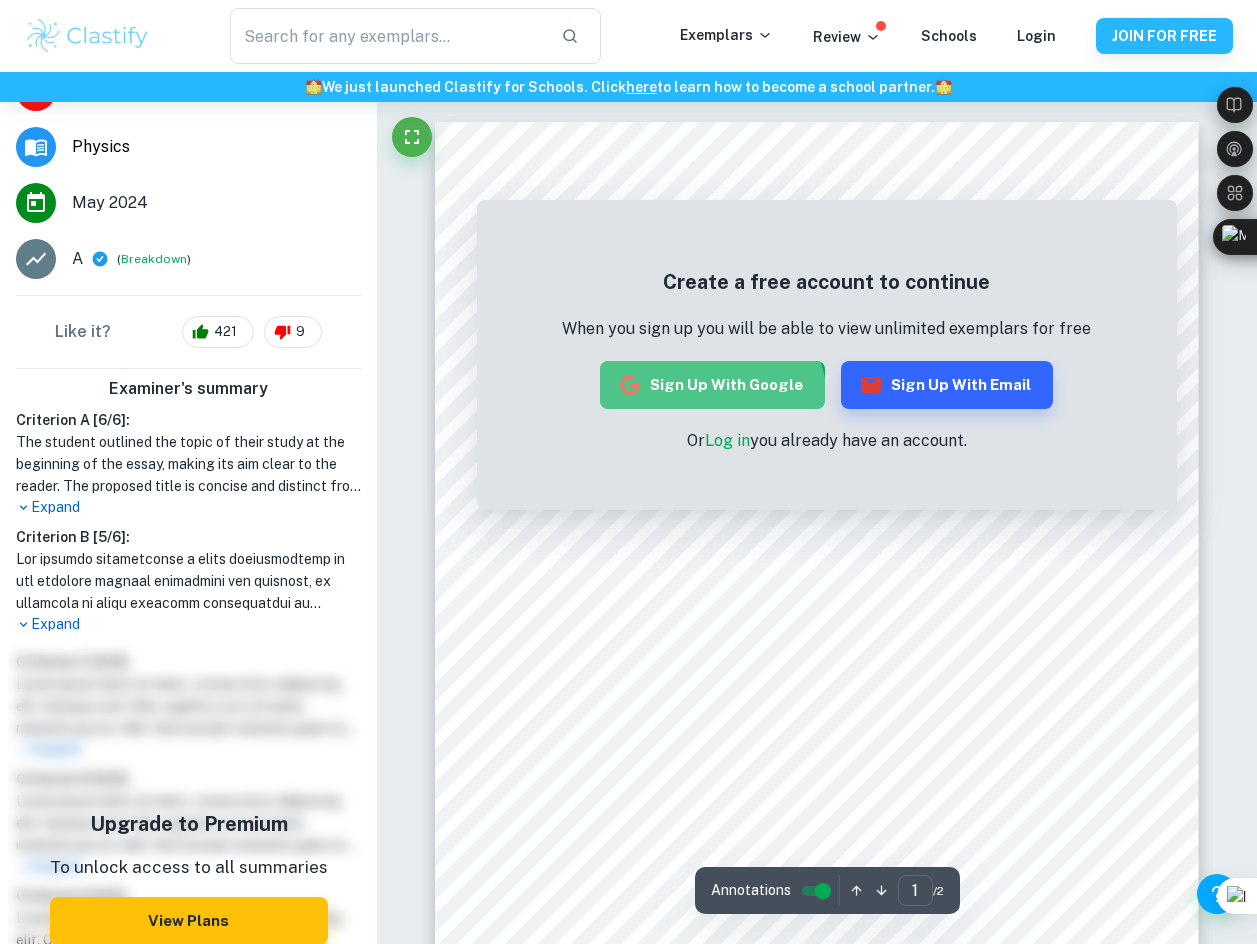 click on "Sign up with Google" at bounding box center (712, 385) 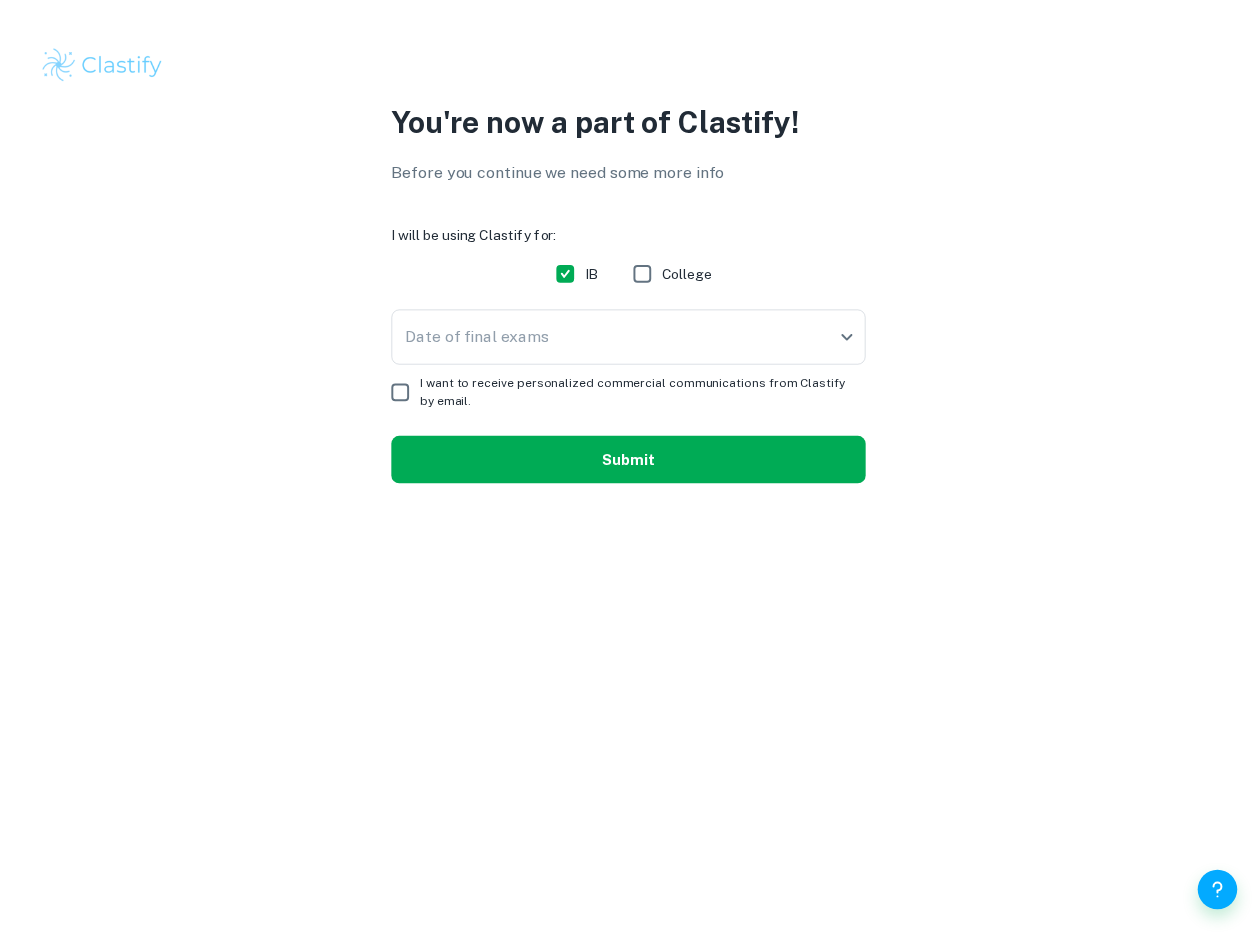 scroll, scrollTop: 0, scrollLeft: 0, axis: both 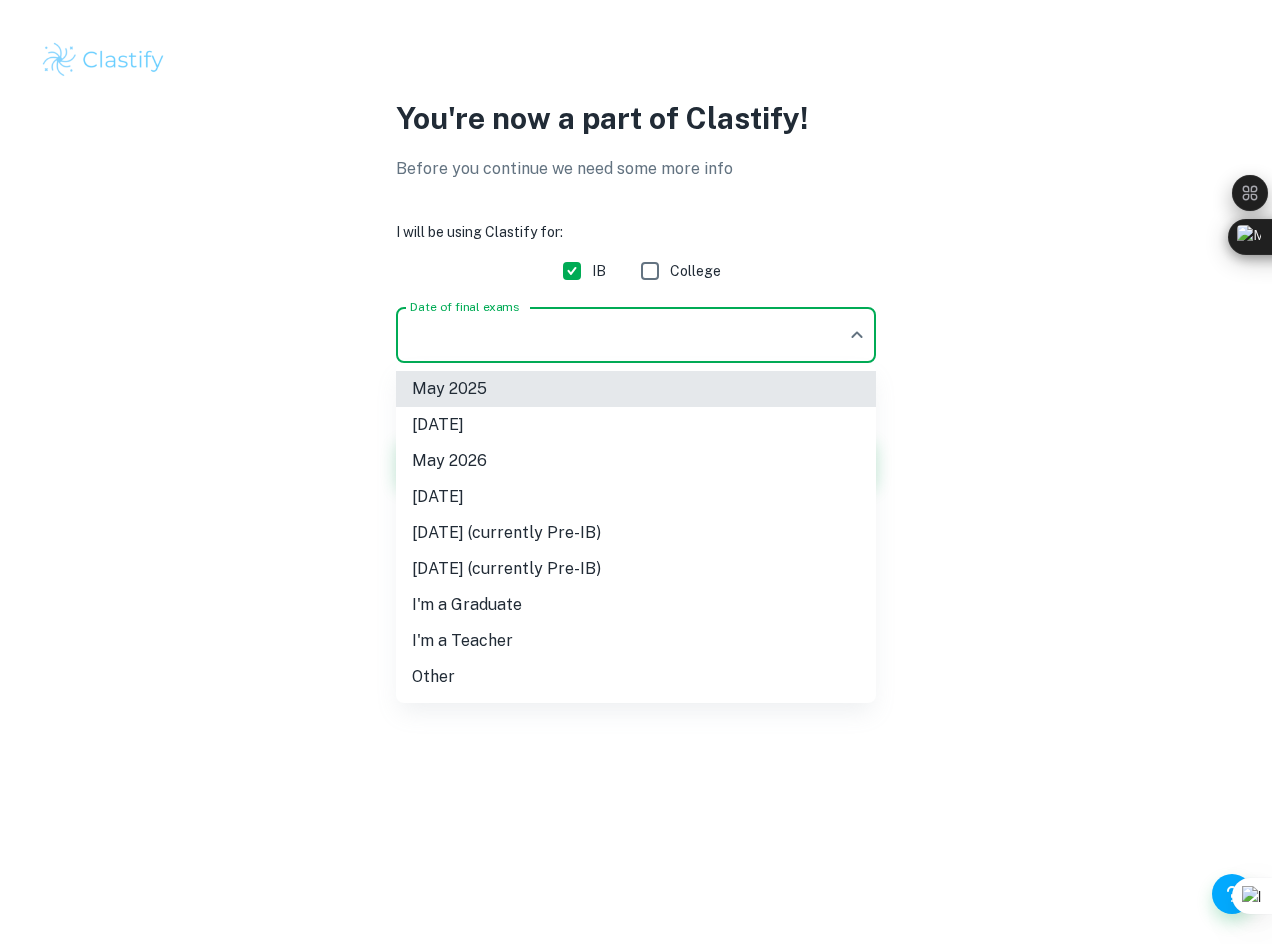 click on "We value your privacy We use cookies to enhance your browsing experience, serve personalised ads or content, and analyse our traffic. By clicking "Accept All", you consent to our use of cookies.   Cookie Policy Customise   Reject All   Accept All   Customise Consent Preferences   We use cookies to help you navigate efficiently and perform certain functions. You will find detailed information about all cookies under each consent category below. The cookies that are categorised as "Necessary" are stored on your browser as they are essential for enabling the basic functionalities of the site. ...  Show more For more information on how Google's third-party cookies operate and handle your data, see:   Google Privacy Policy Necessary Always Active Necessary cookies are required to enable the basic features of this site, such as providing secure log-in or adjusting your consent preferences. These cookies do not store any personally identifiable data. Functional Analytics Performance Advertisement Uncategorised" at bounding box center (636, 472) 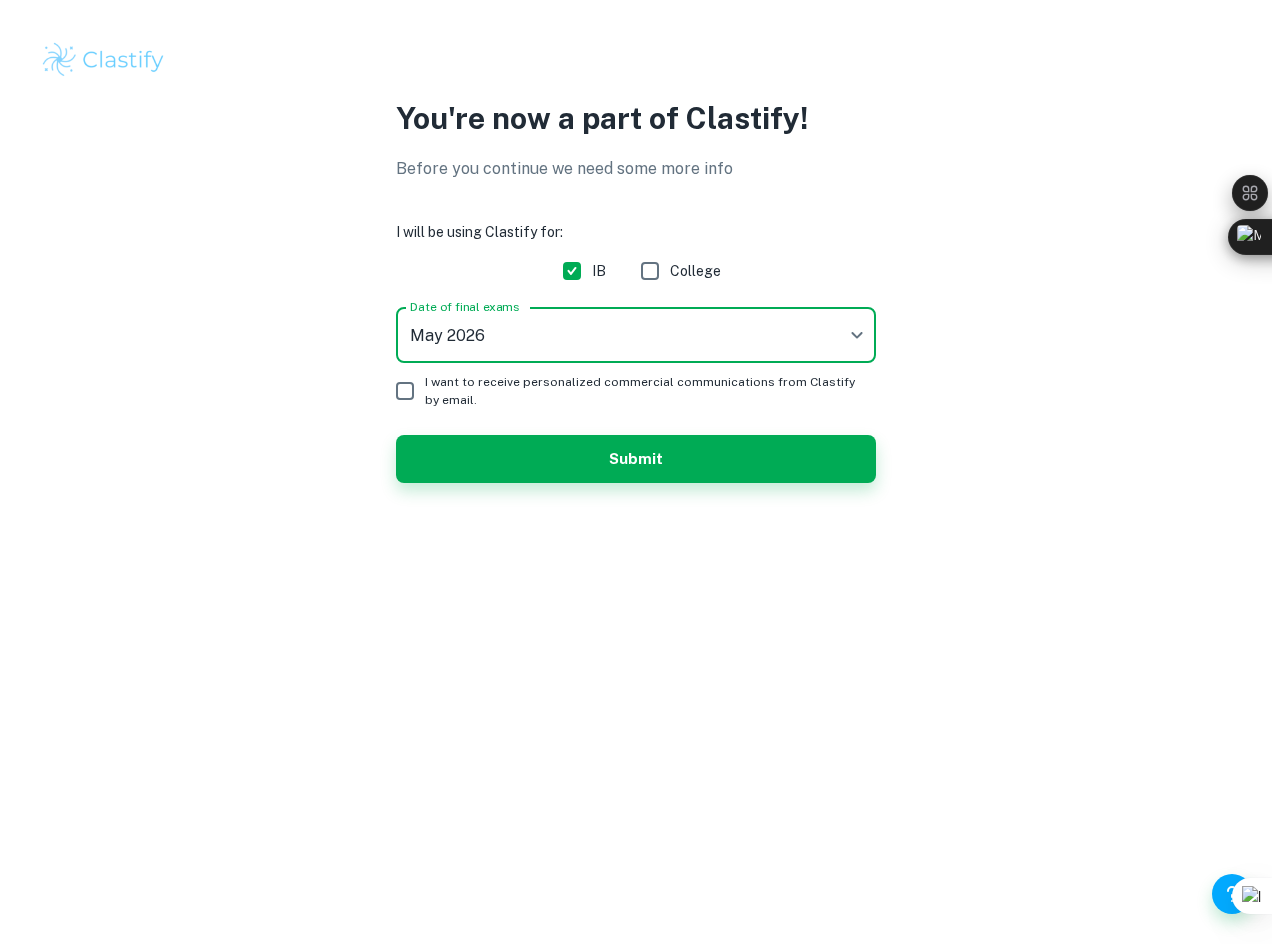 click on "I want to receive personalized commercial communications from Clastify by email." at bounding box center (642, 391) 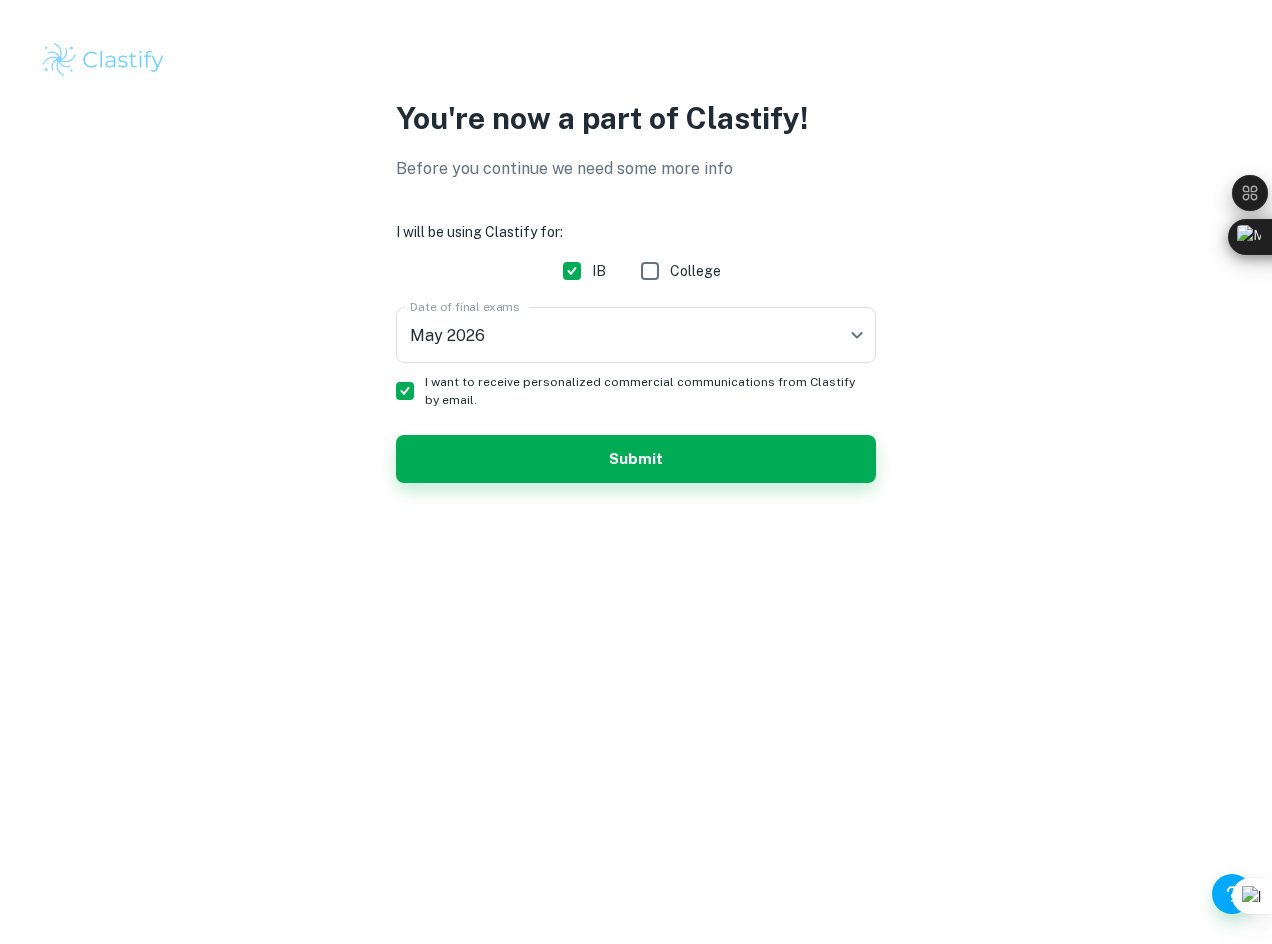 click on "You're now a part of Clastify! Before you continue we need some more info I will be using Clastify for: IB College Date of final exams May 2026 M26 Date of final exams I want to receive personalized commercial communications from Clastify by email. Submit" at bounding box center [636, 301] 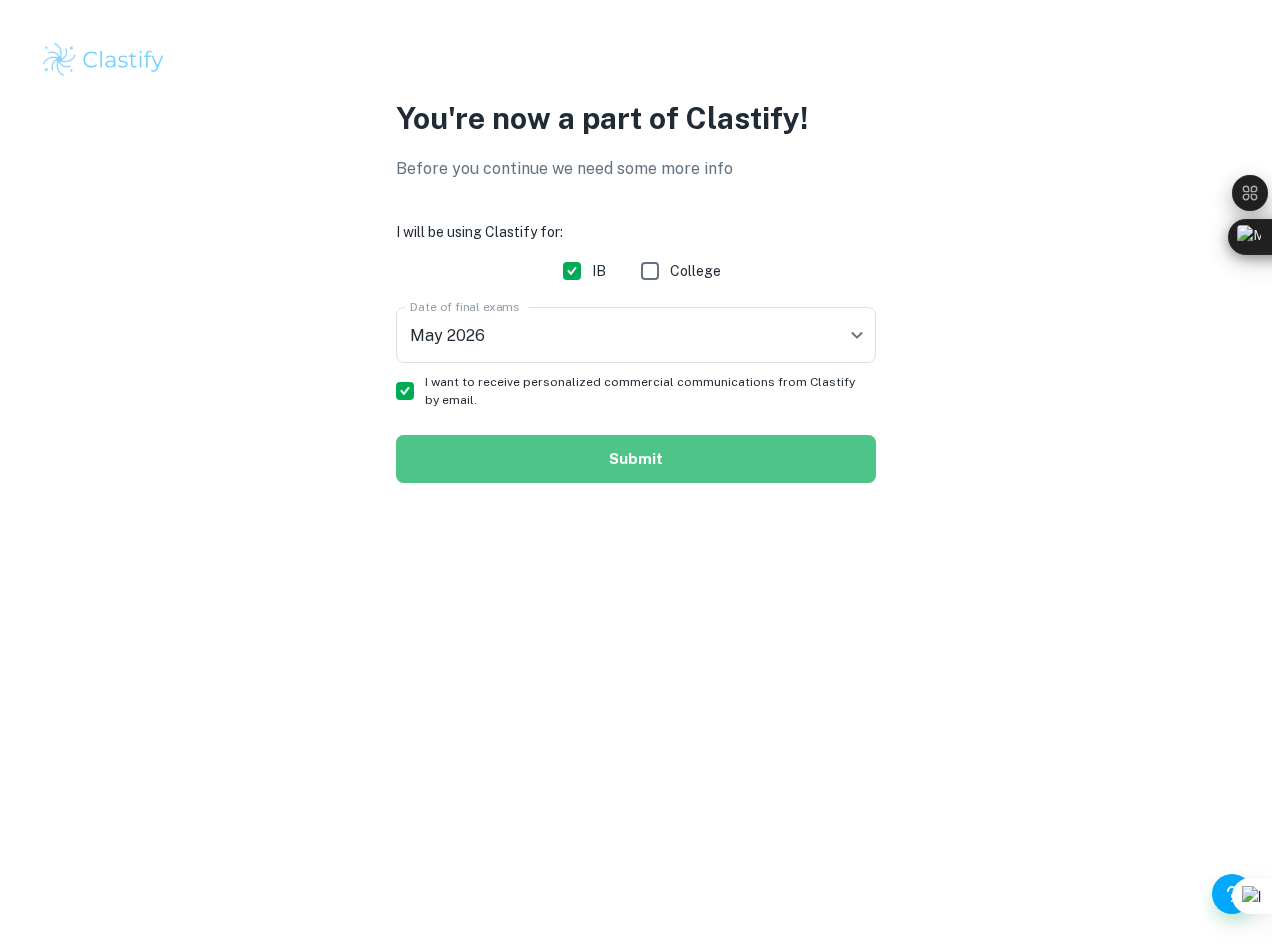 click on "Submit" at bounding box center (636, 459) 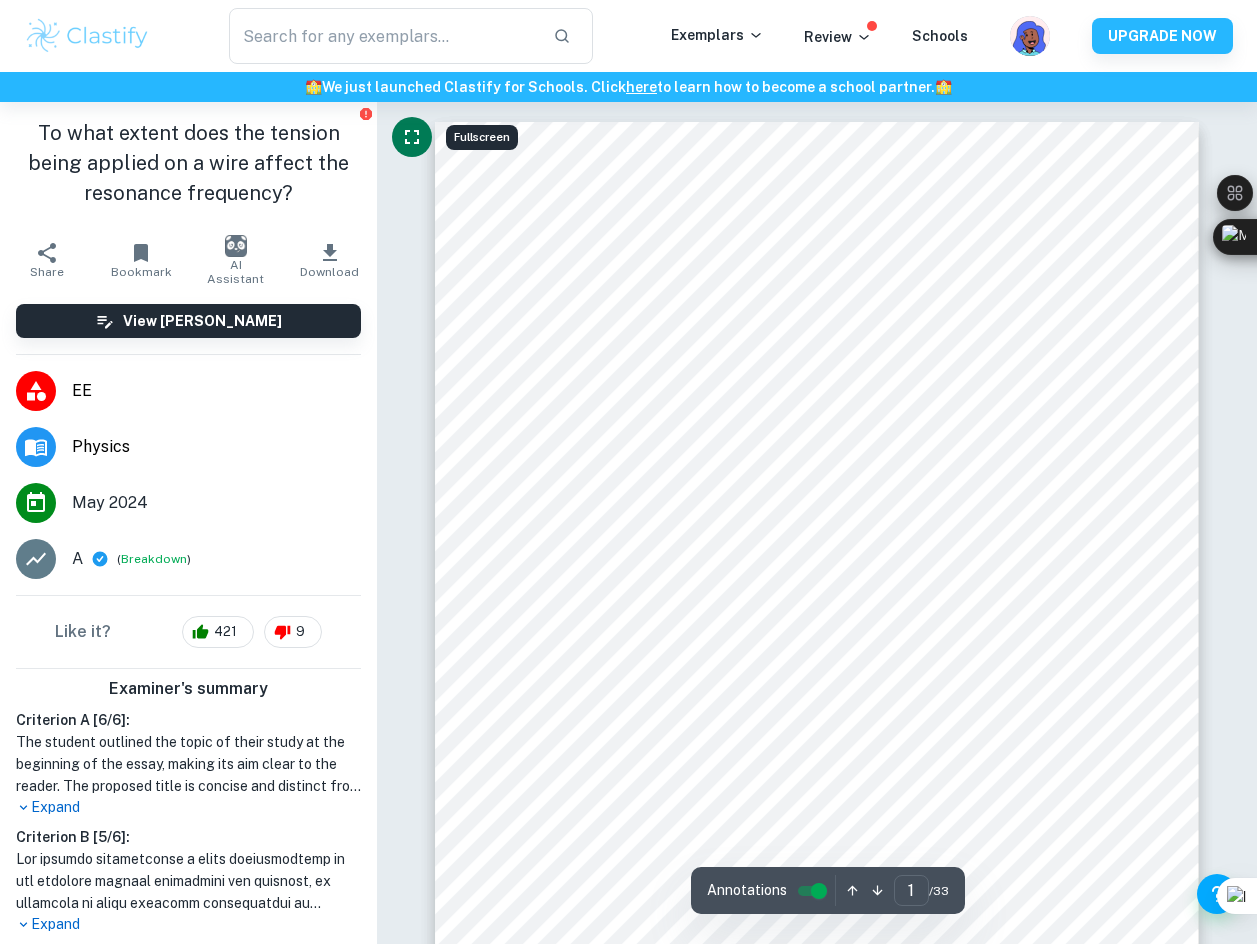 click 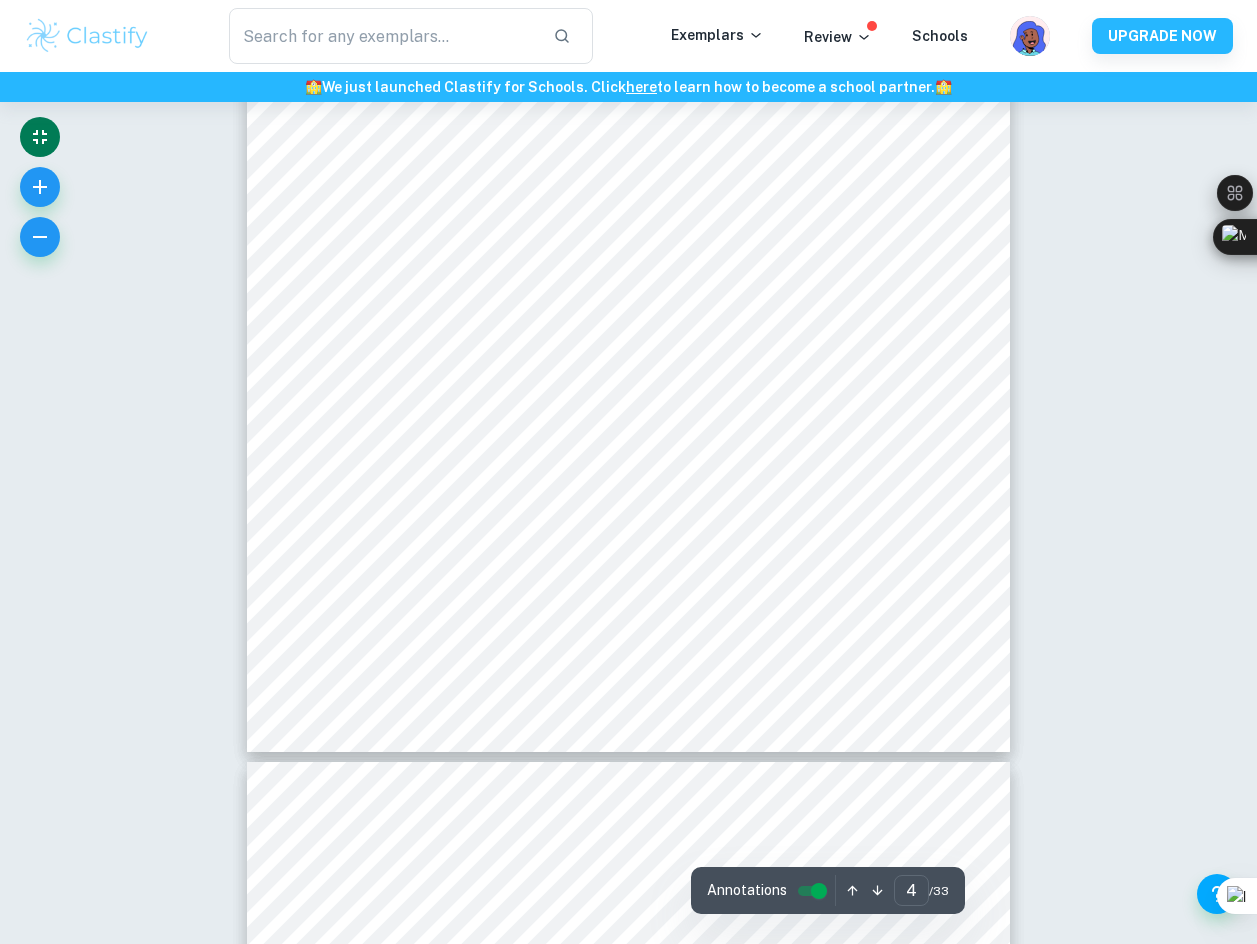 scroll, scrollTop: 3000, scrollLeft: 0, axis: vertical 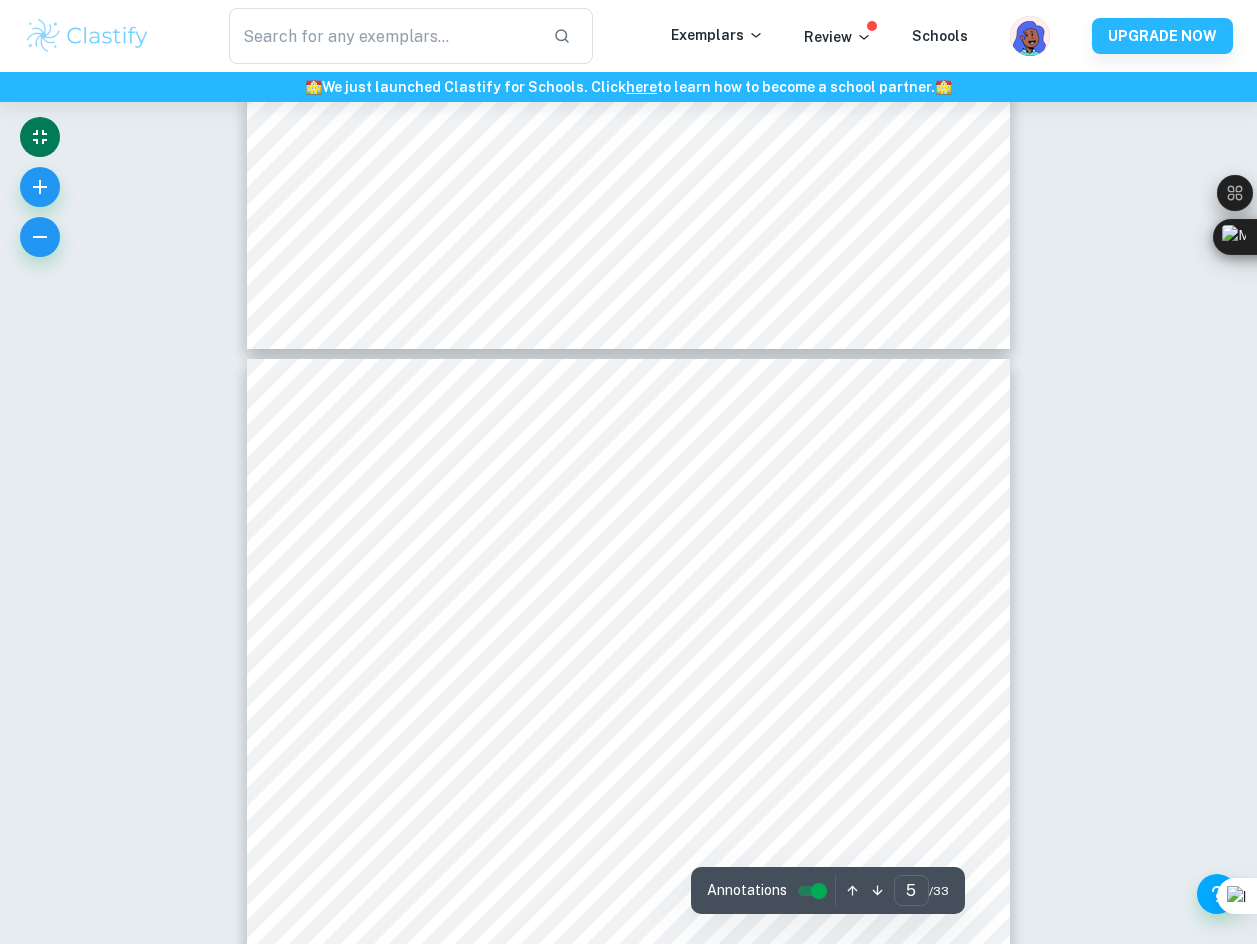 type on "4" 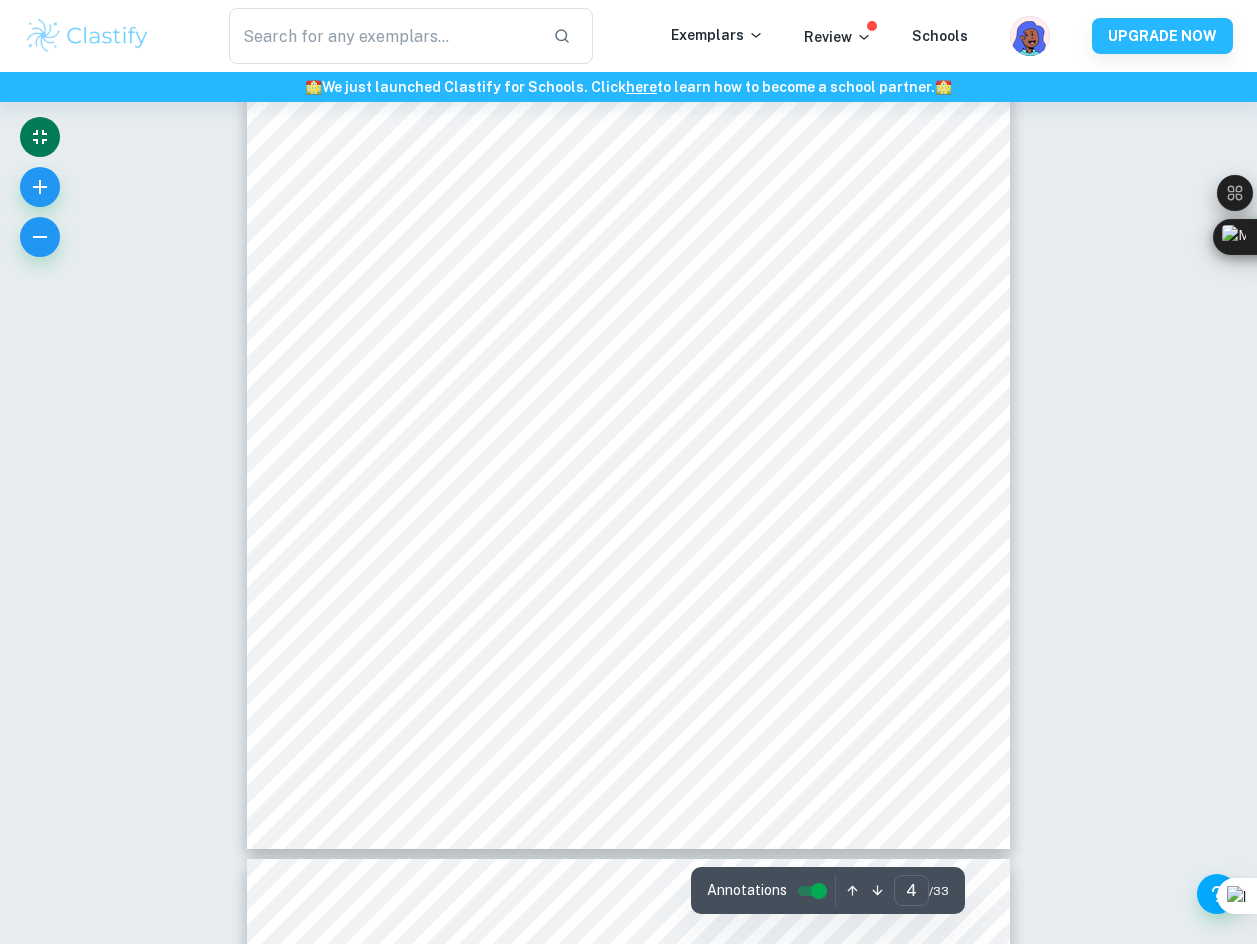 scroll, scrollTop: 3000, scrollLeft: 0, axis: vertical 